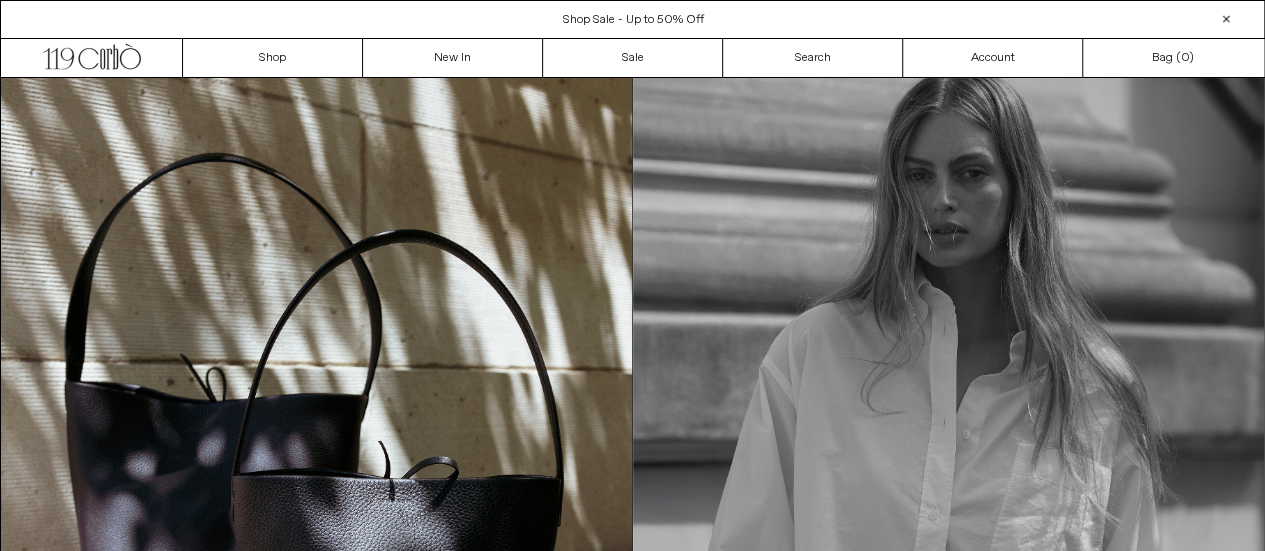 scroll, scrollTop: 0, scrollLeft: 0, axis: both 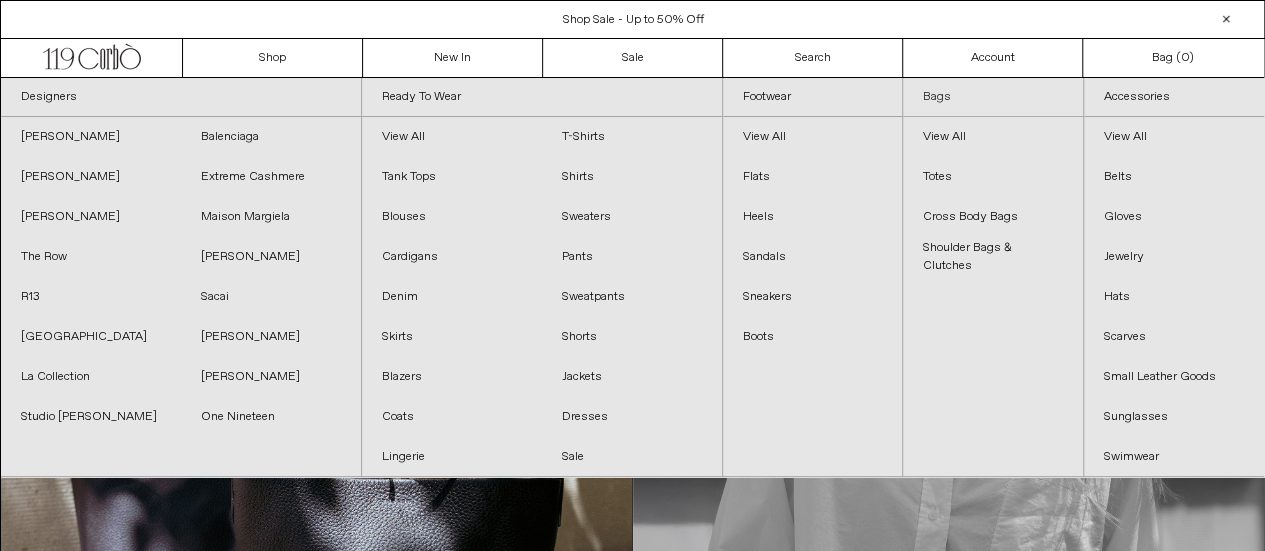 click on "Bags" at bounding box center [993, 97] 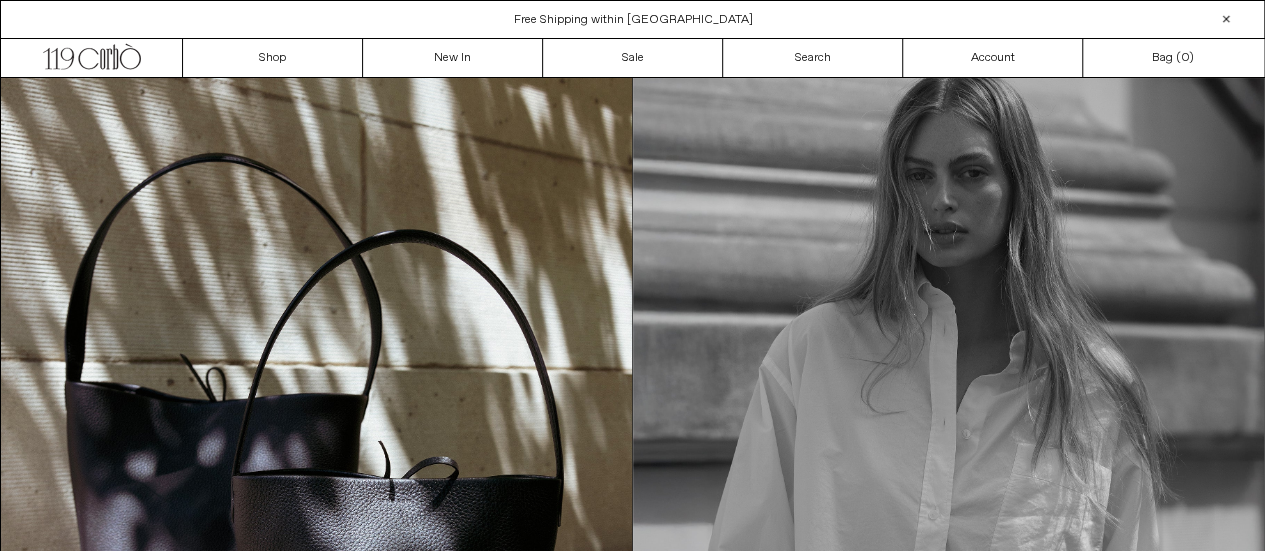 scroll, scrollTop: 0, scrollLeft: 0, axis: both 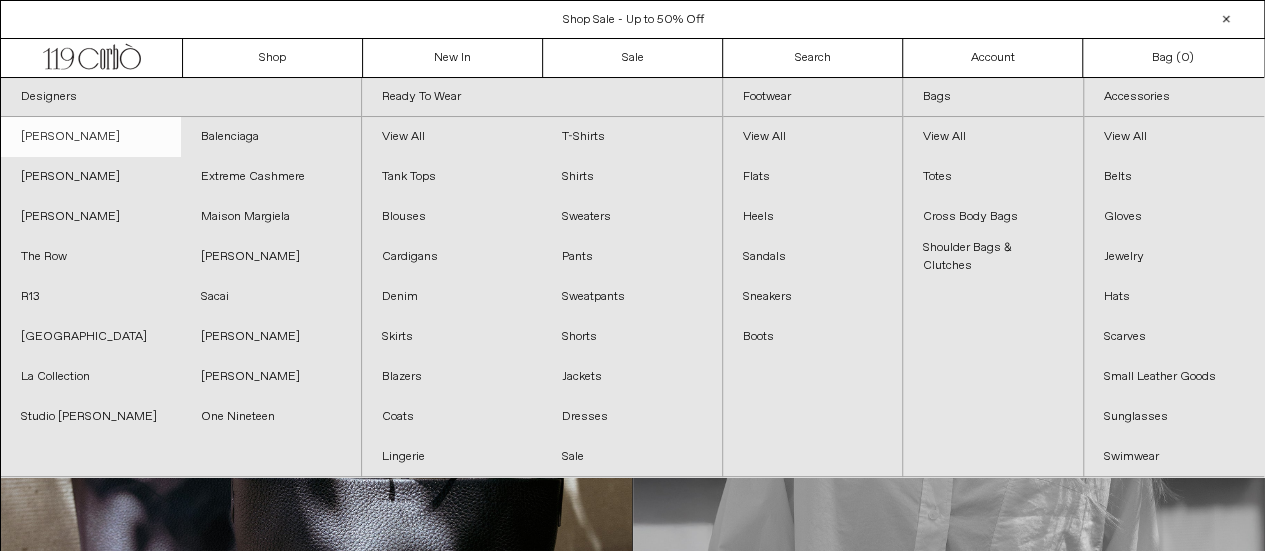 click on "[PERSON_NAME]" at bounding box center (91, 137) 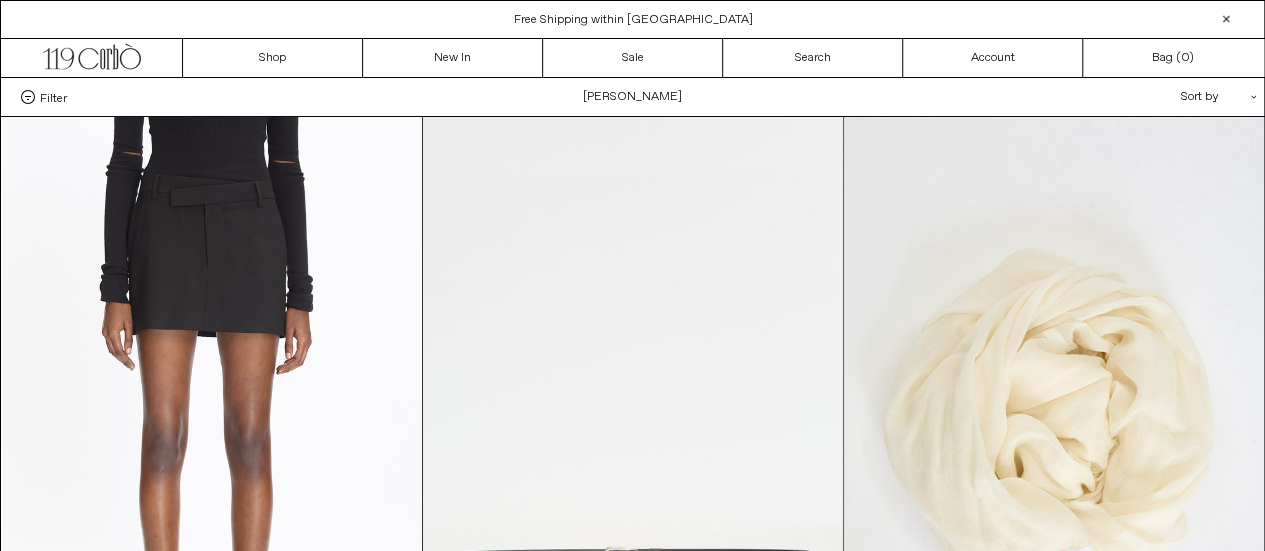 scroll, scrollTop: 0, scrollLeft: 0, axis: both 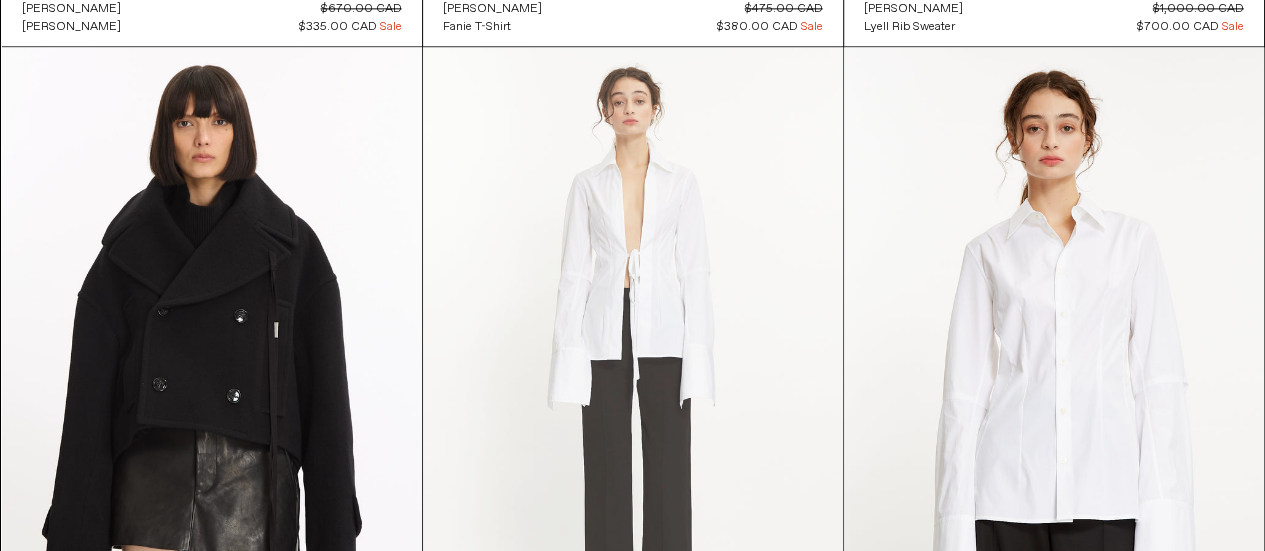 click at bounding box center (633, 362) 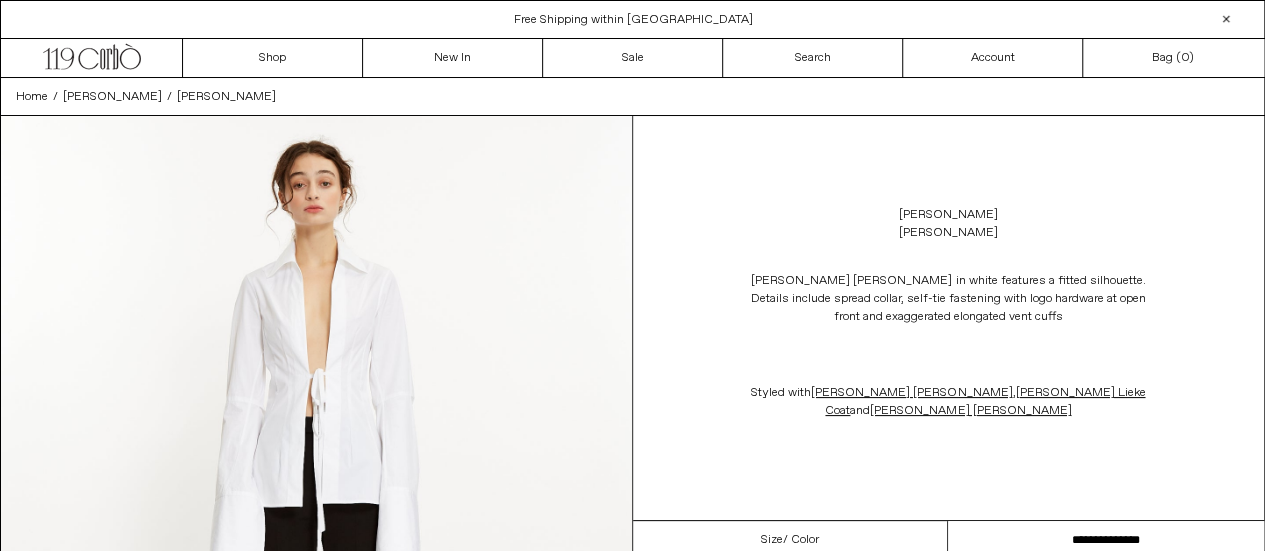 scroll, scrollTop: 0, scrollLeft: 0, axis: both 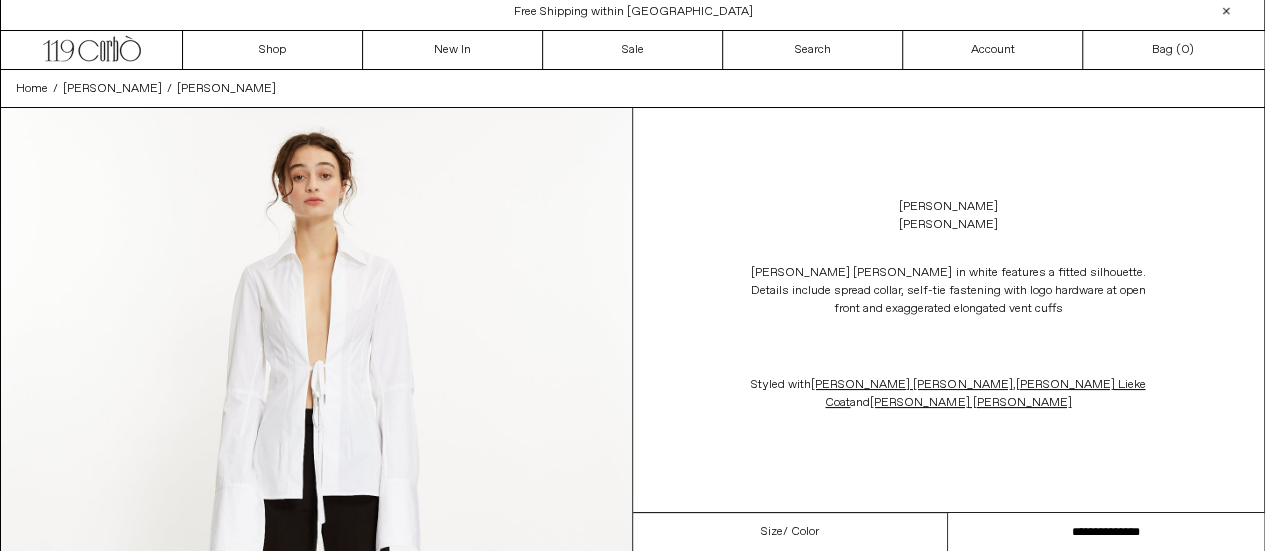 click on "**********" at bounding box center [1106, 532] 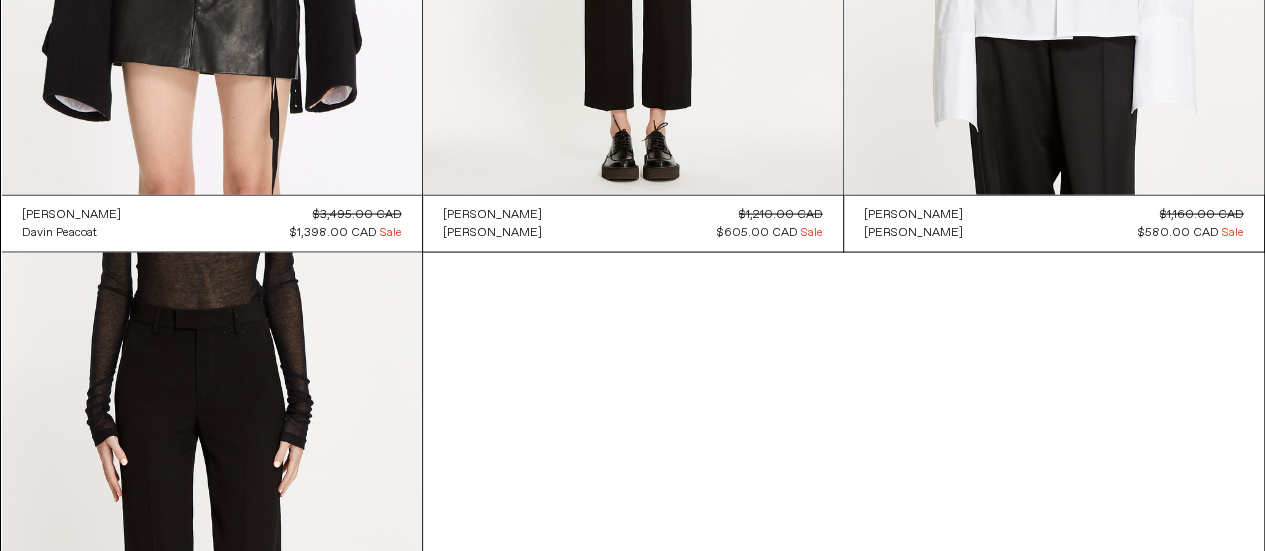 scroll, scrollTop: 2394, scrollLeft: 0, axis: vertical 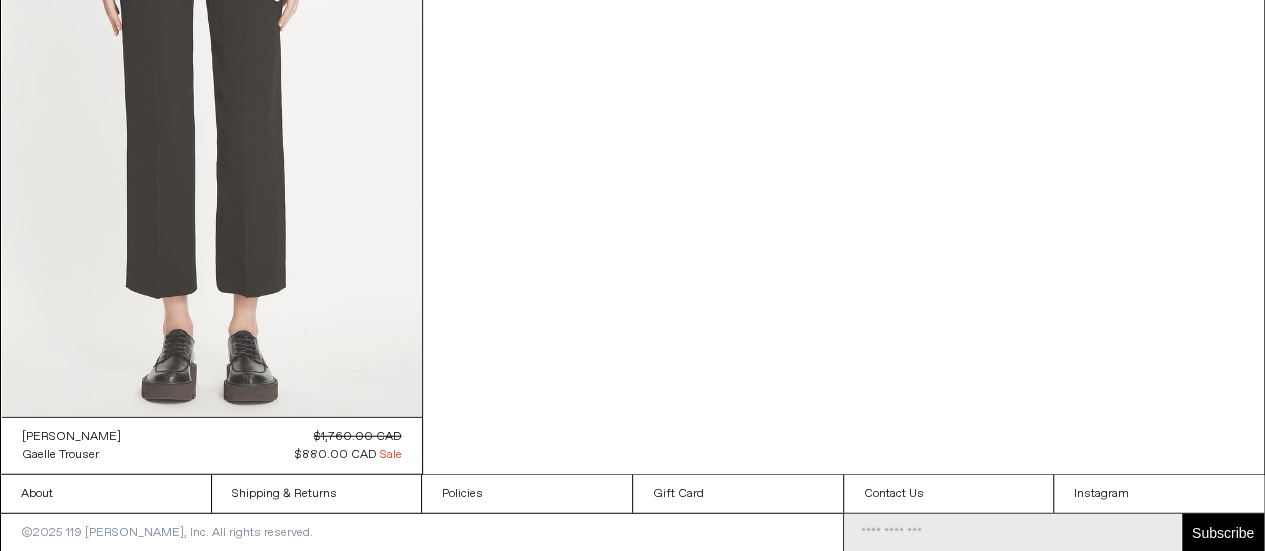 click at bounding box center [212, 102] 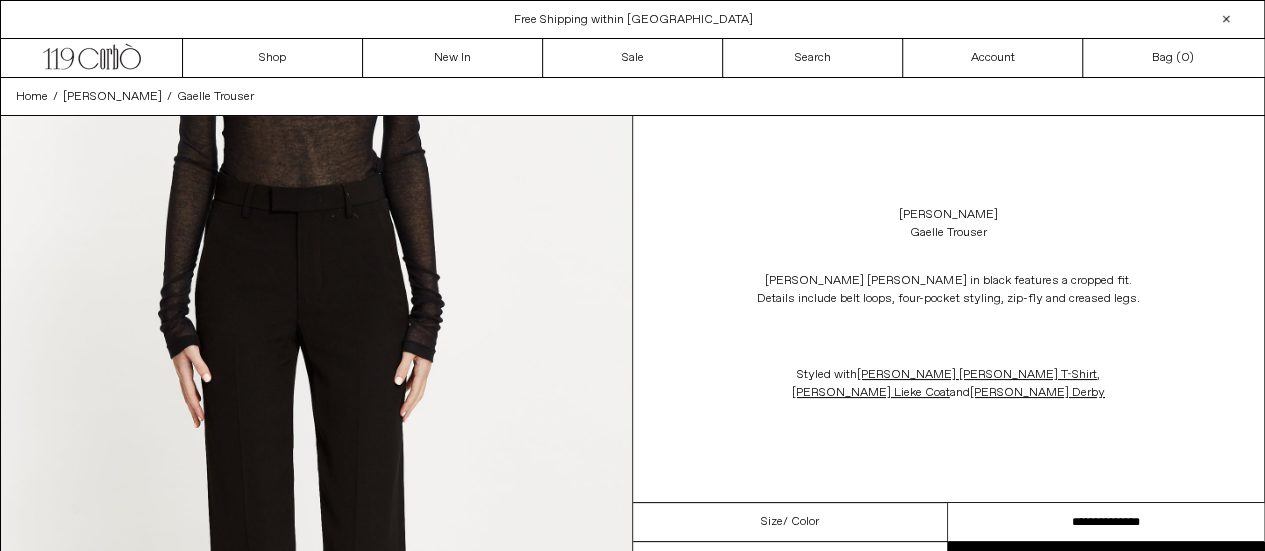 scroll, scrollTop: 0, scrollLeft: 0, axis: both 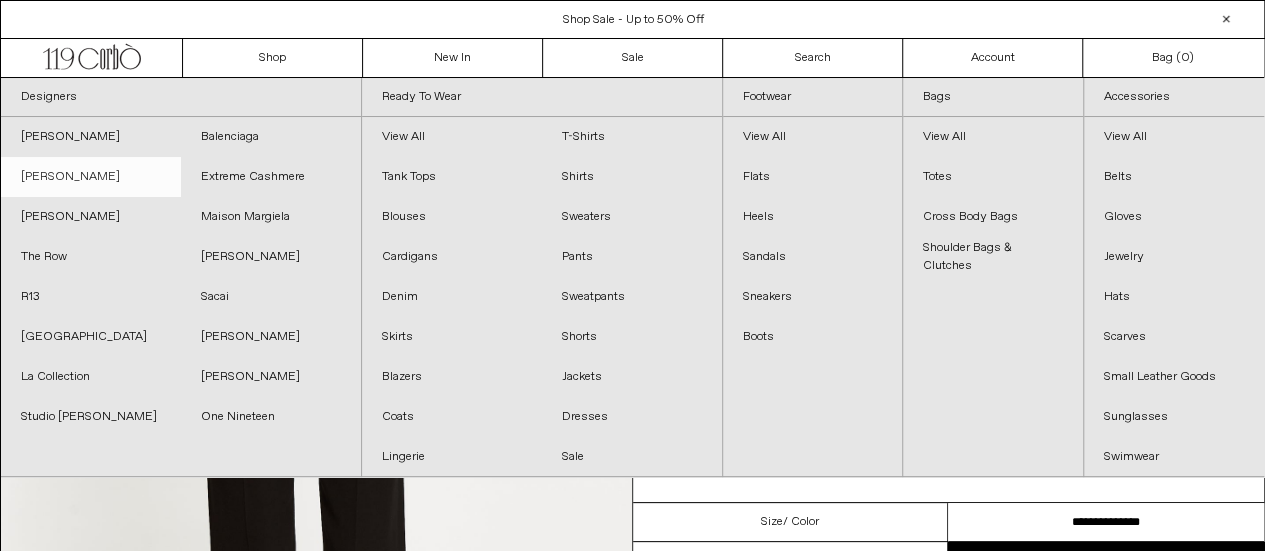 click on "[PERSON_NAME]" at bounding box center [91, 177] 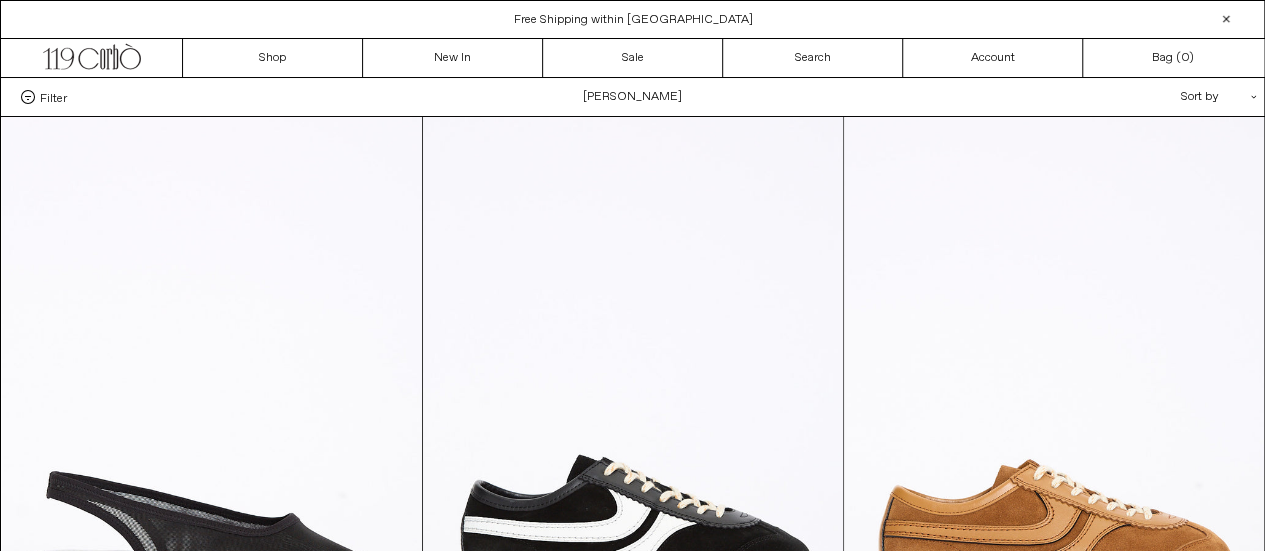 scroll, scrollTop: 0, scrollLeft: 0, axis: both 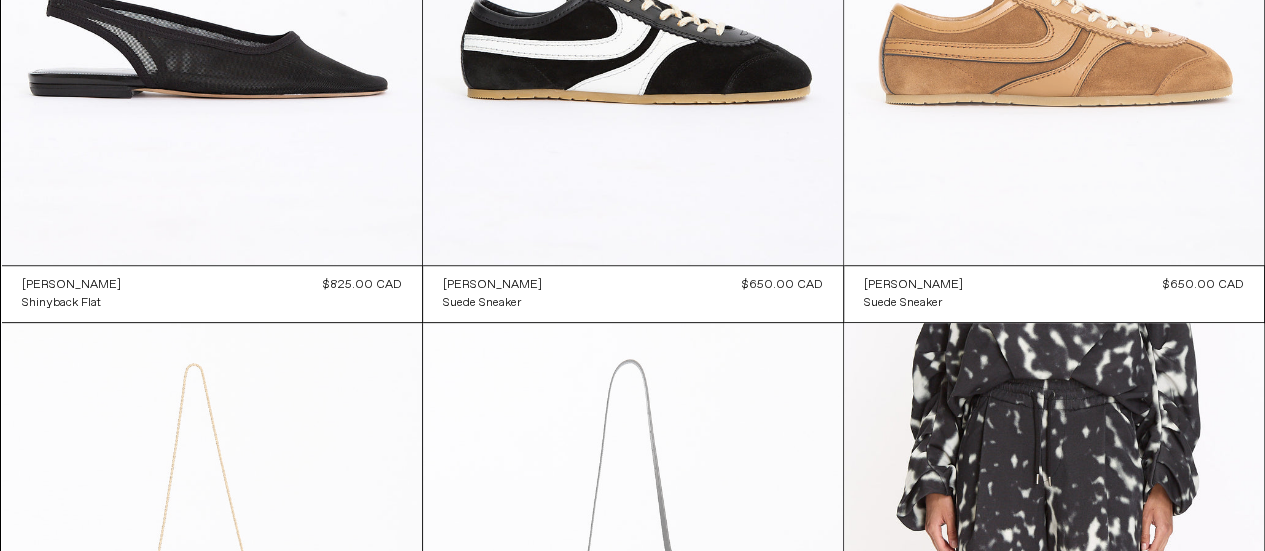 click at bounding box center [1054, -50] 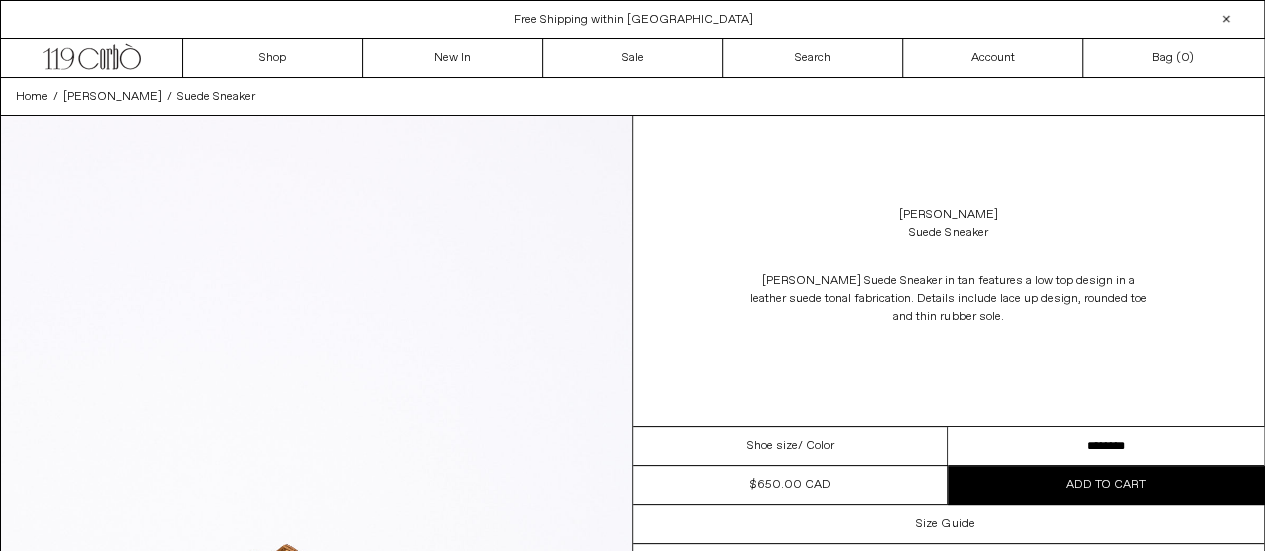 scroll, scrollTop: 0, scrollLeft: 0, axis: both 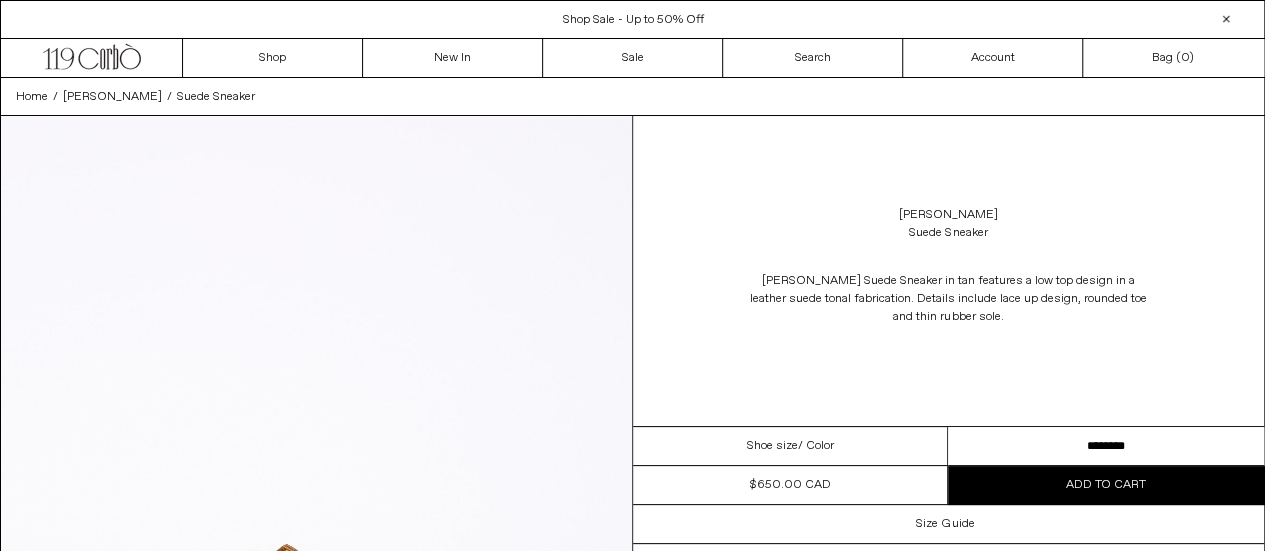 click on "**********" at bounding box center (1106, 446) 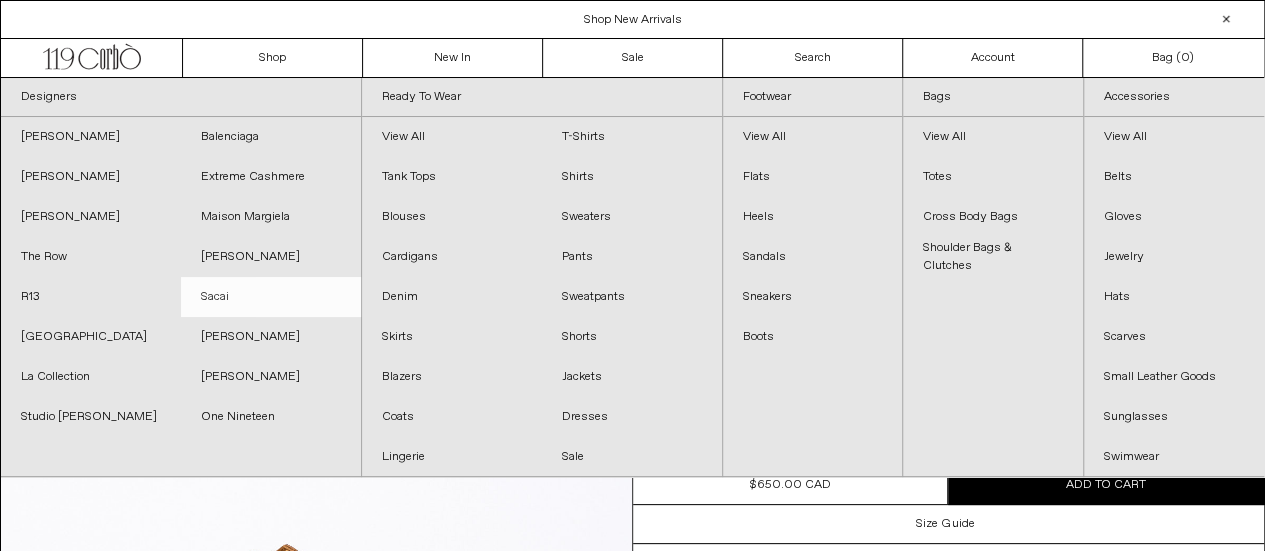 click on "Sacai" at bounding box center [271, 297] 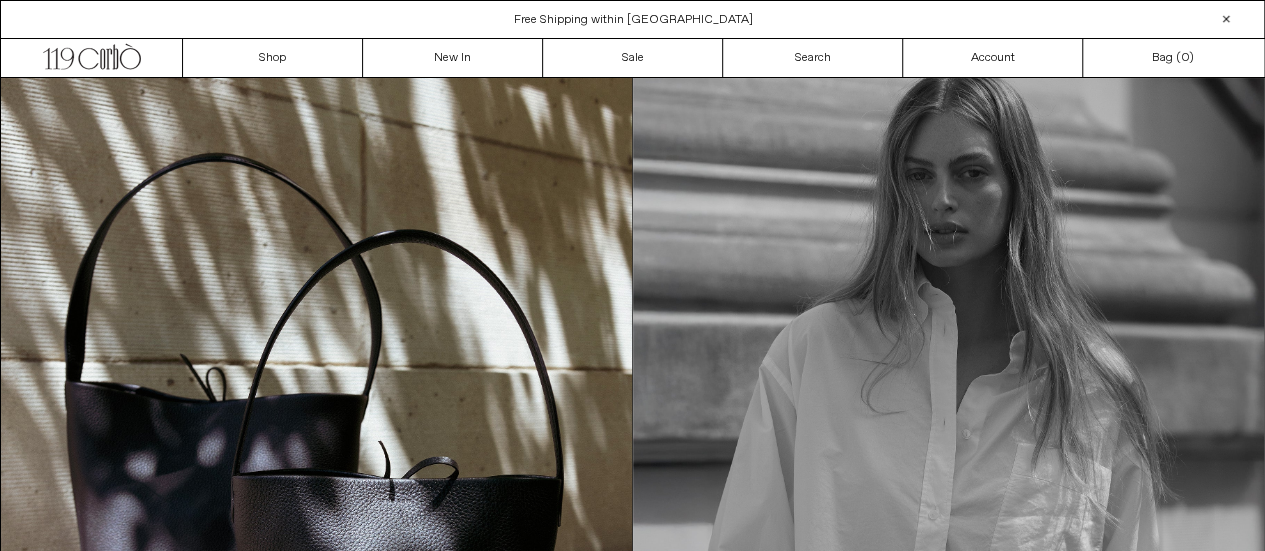 scroll, scrollTop: 0, scrollLeft: 0, axis: both 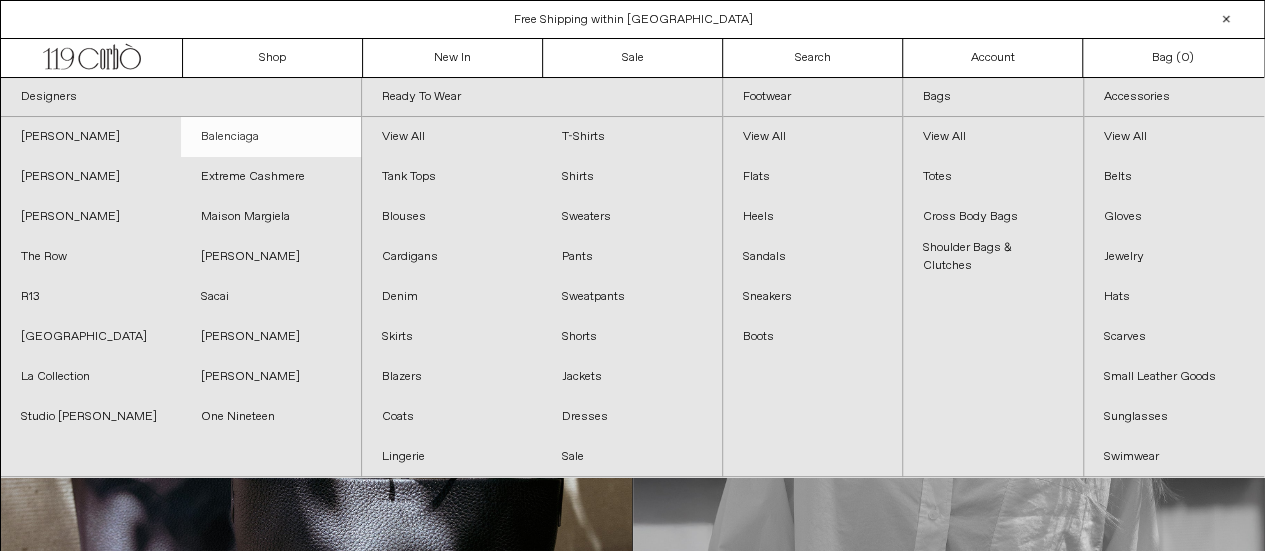 click on "Balenciaga" at bounding box center (271, 137) 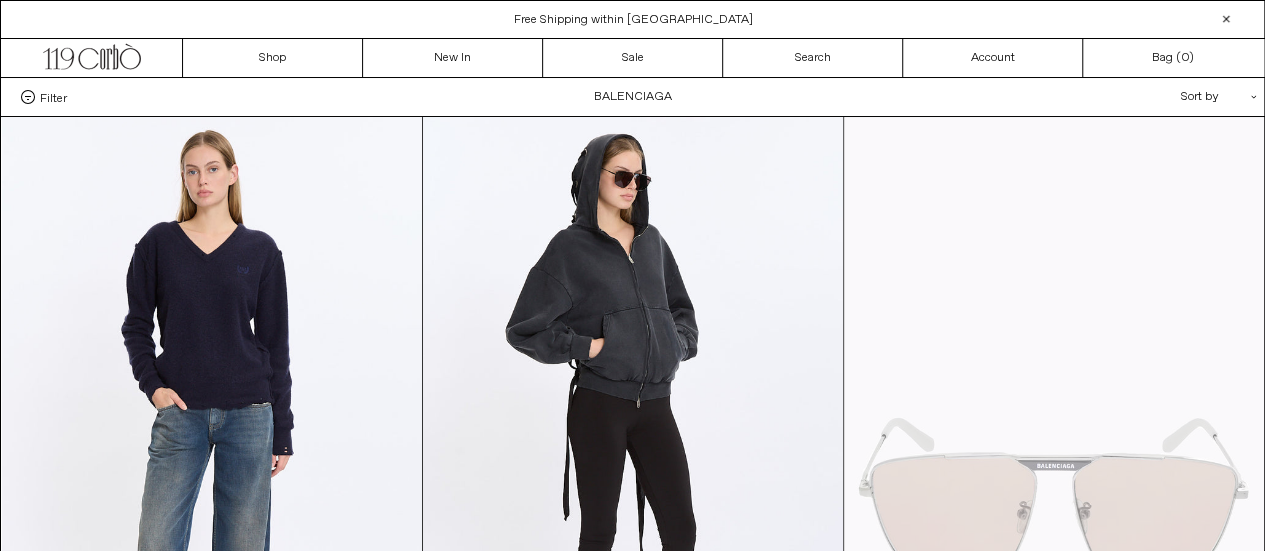 scroll, scrollTop: 0, scrollLeft: 0, axis: both 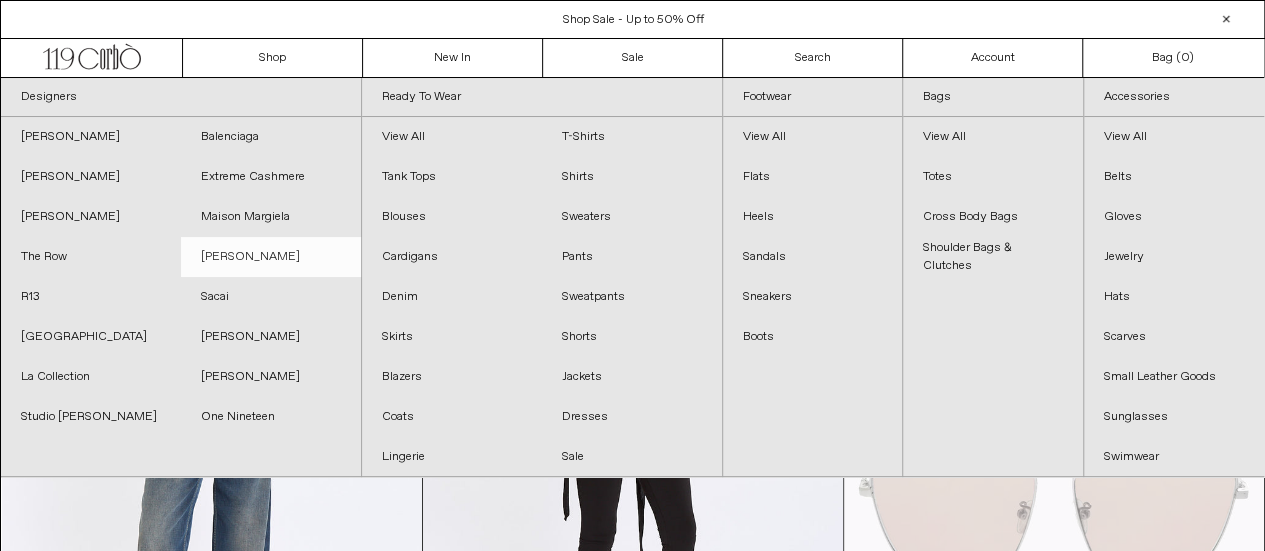 click on "[PERSON_NAME]" at bounding box center (271, 257) 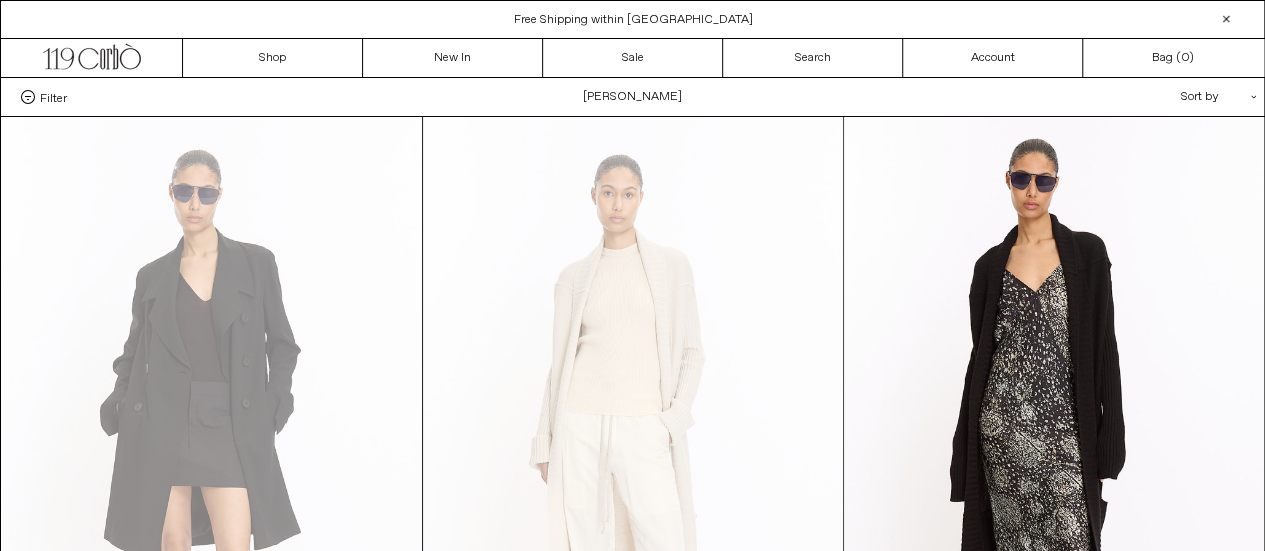scroll, scrollTop: 0, scrollLeft: 0, axis: both 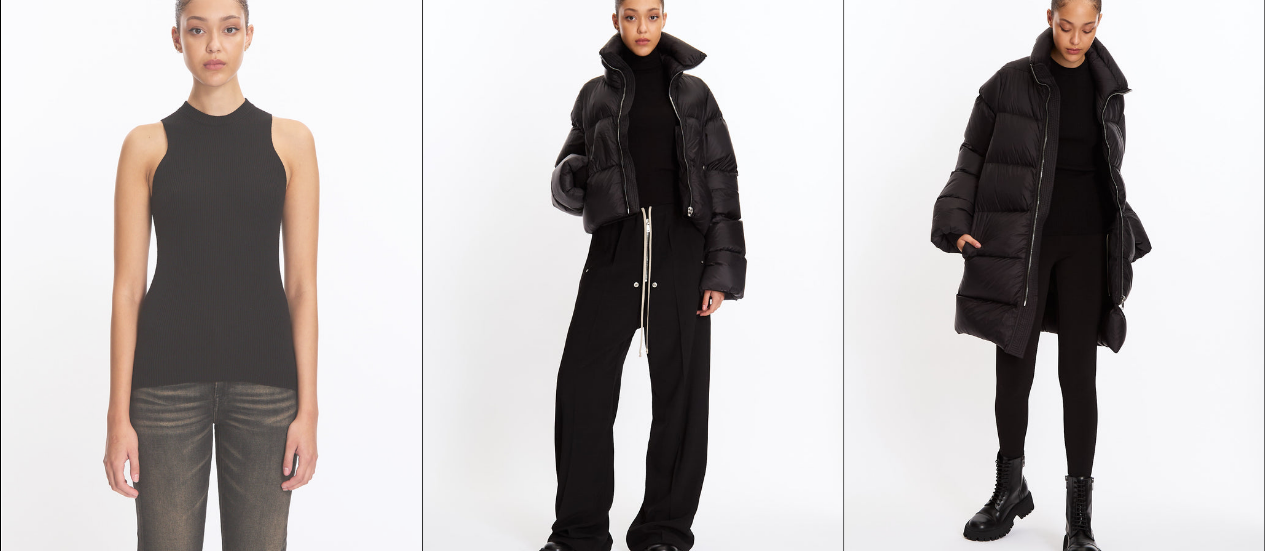 click at bounding box center (212, 270) 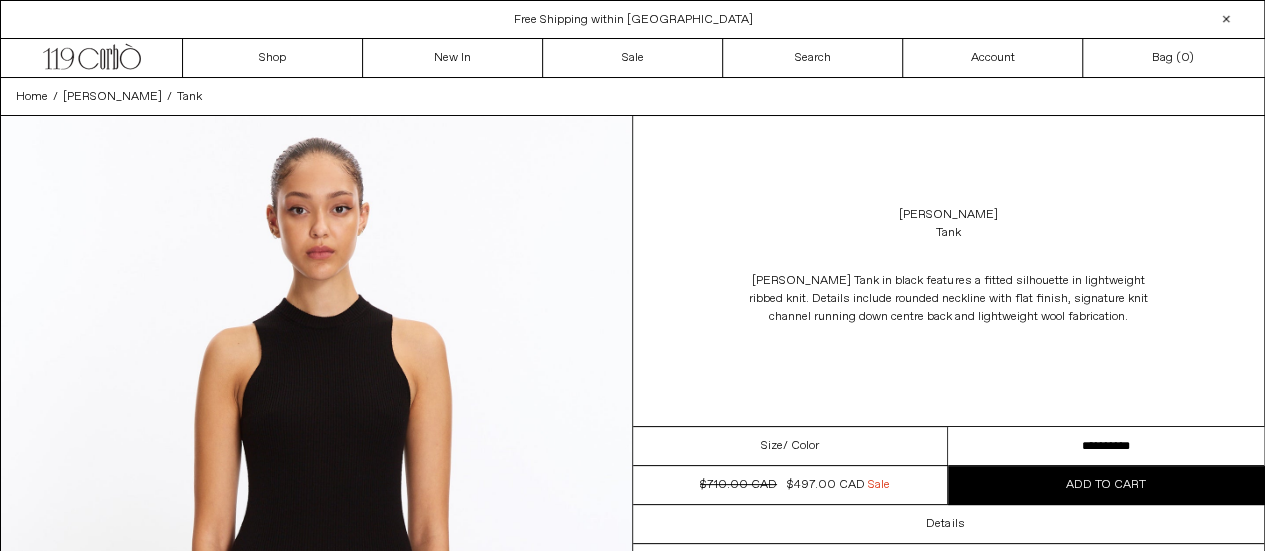scroll, scrollTop: 0, scrollLeft: 0, axis: both 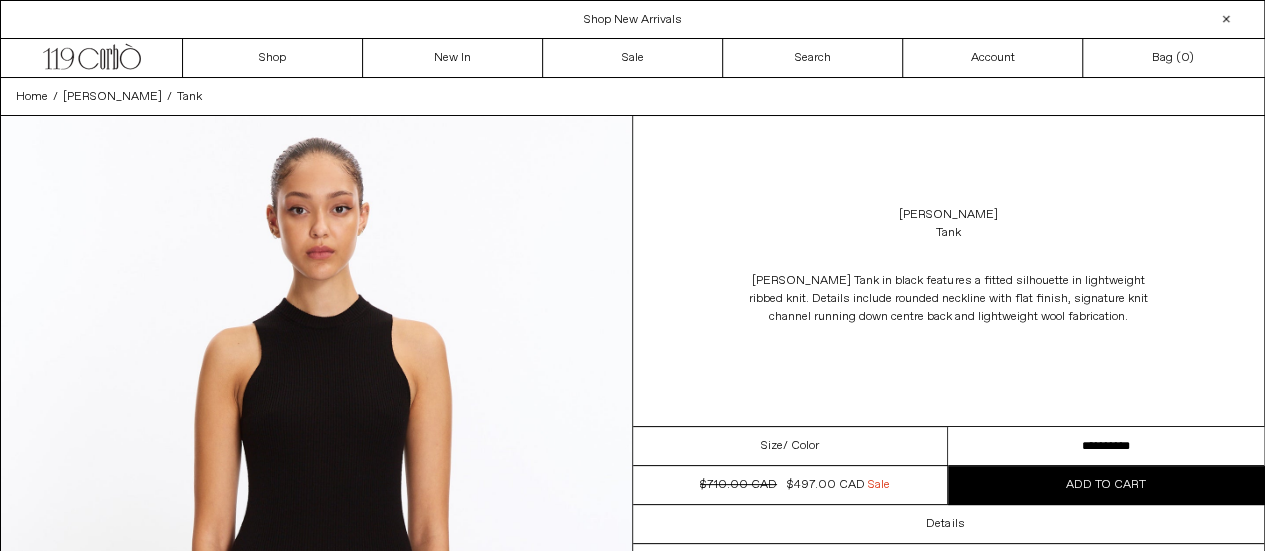 click on "**********" at bounding box center (1106, 446) 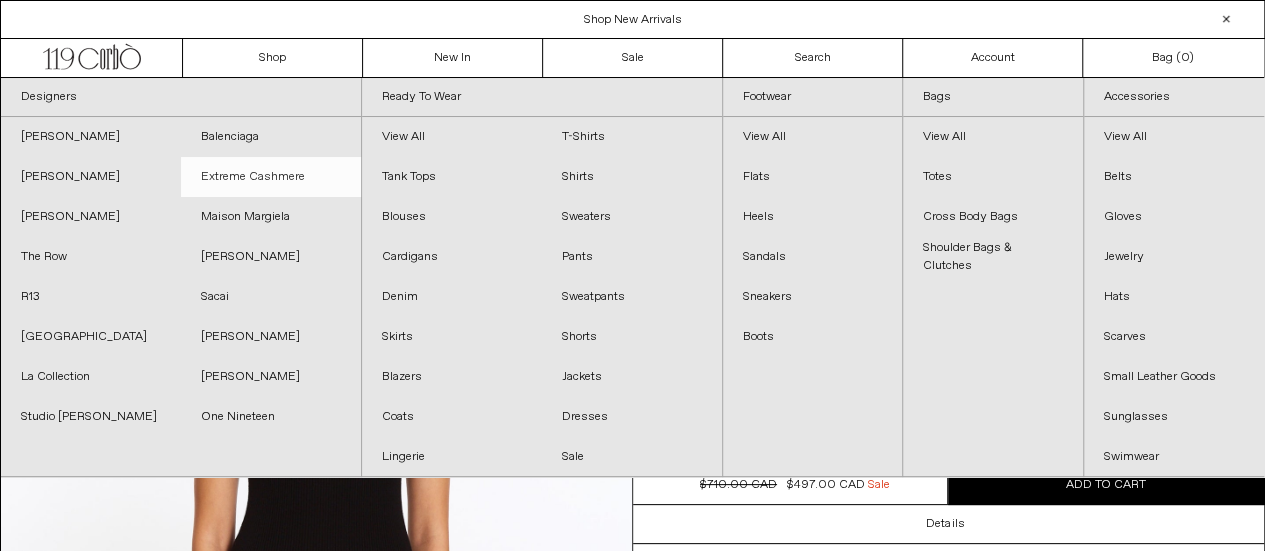 click on "Extreme Cashmere" at bounding box center (271, 177) 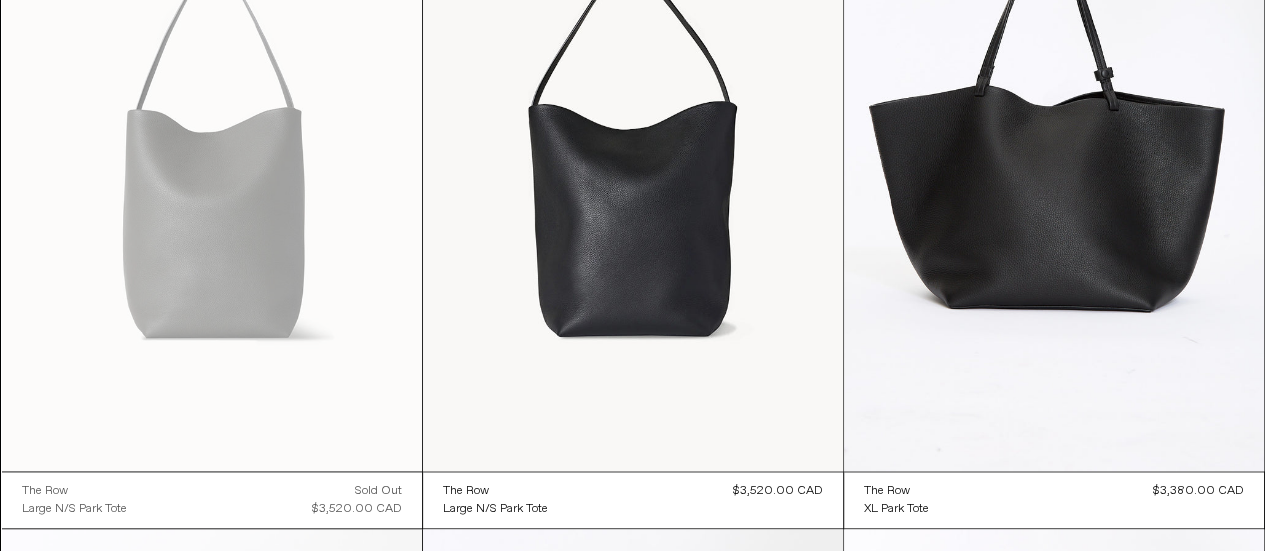 scroll, scrollTop: 0, scrollLeft: 0, axis: both 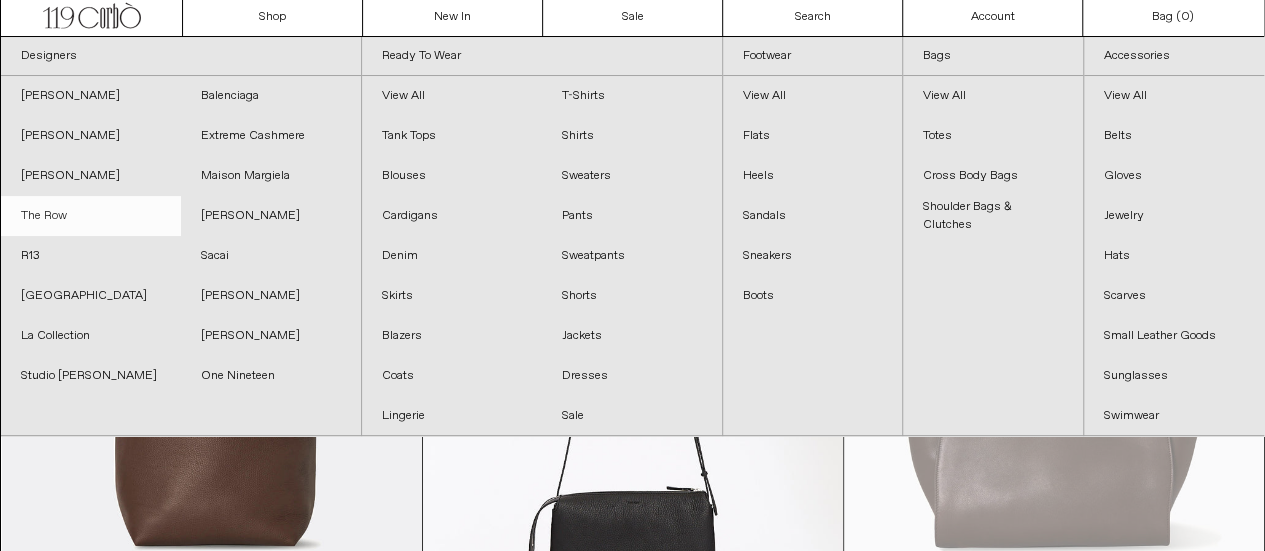 click on "The Row" at bounding box center (91, 216) 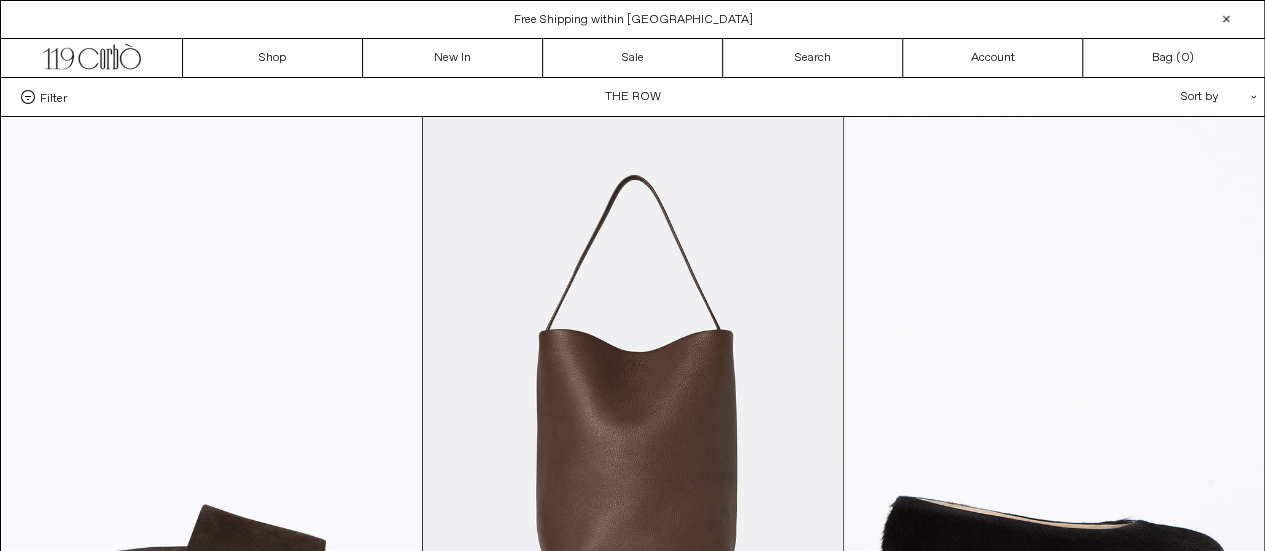 scroll, scrollTop: 0, scrollLeft: 0, axis: both 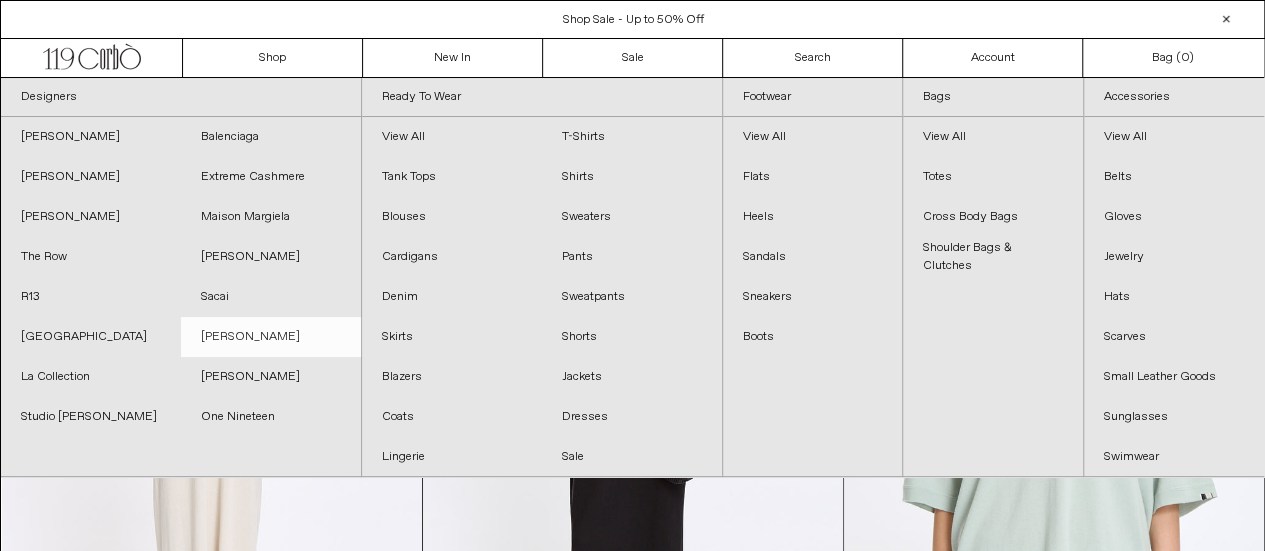 click on "[PERSON_NAME]" at bounding box center [271, 337] 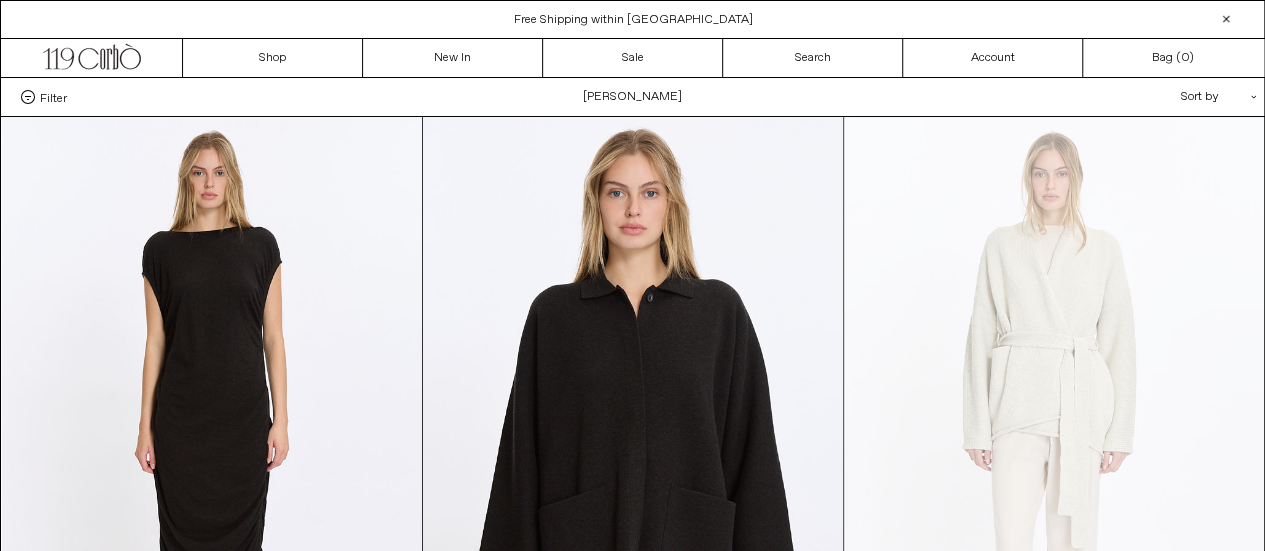 scroll, scrollTop: 0, scrollLeft: 0, axis: both 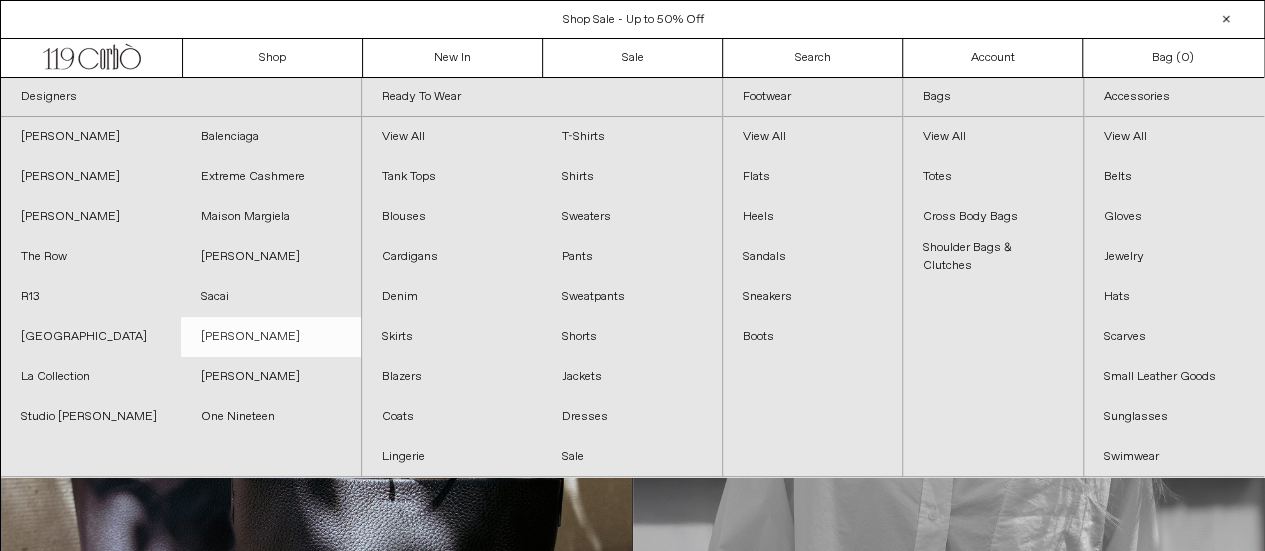 click on "[PERSON_NAME]" at bounding box center (271, 337) 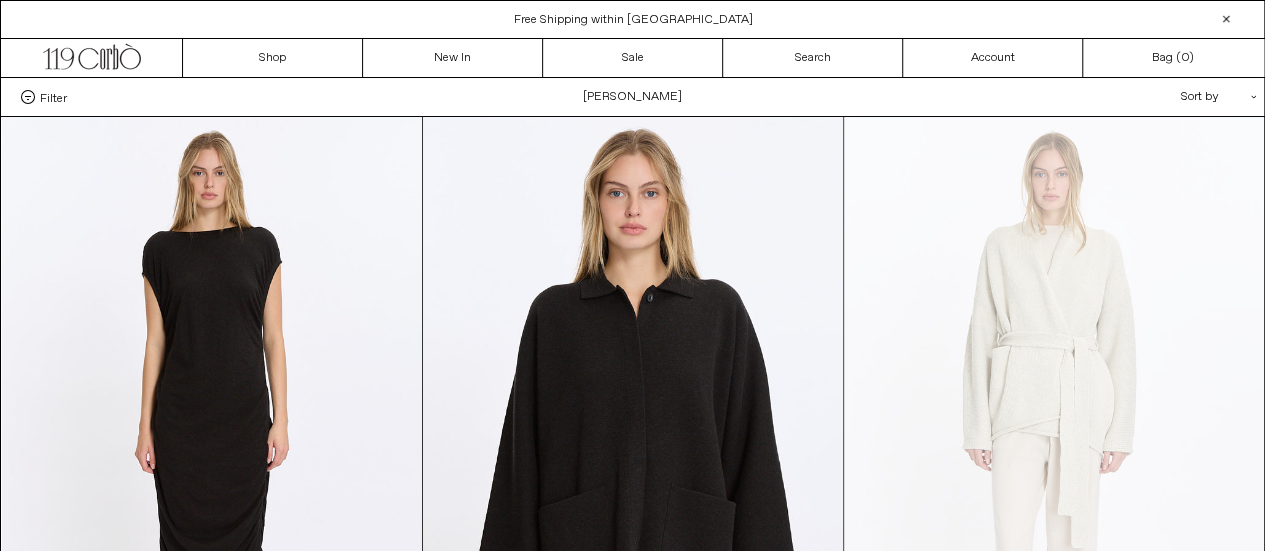 scroll, scrollTop: 0, scrollLeft: 0, axis: both 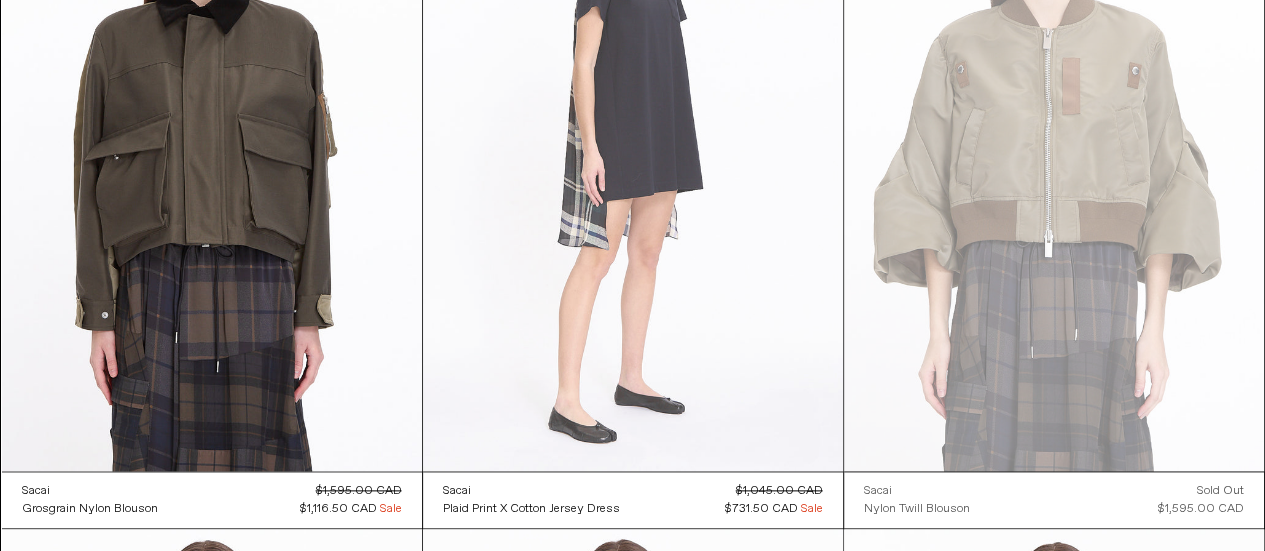 click at bounding box center (633, 156) 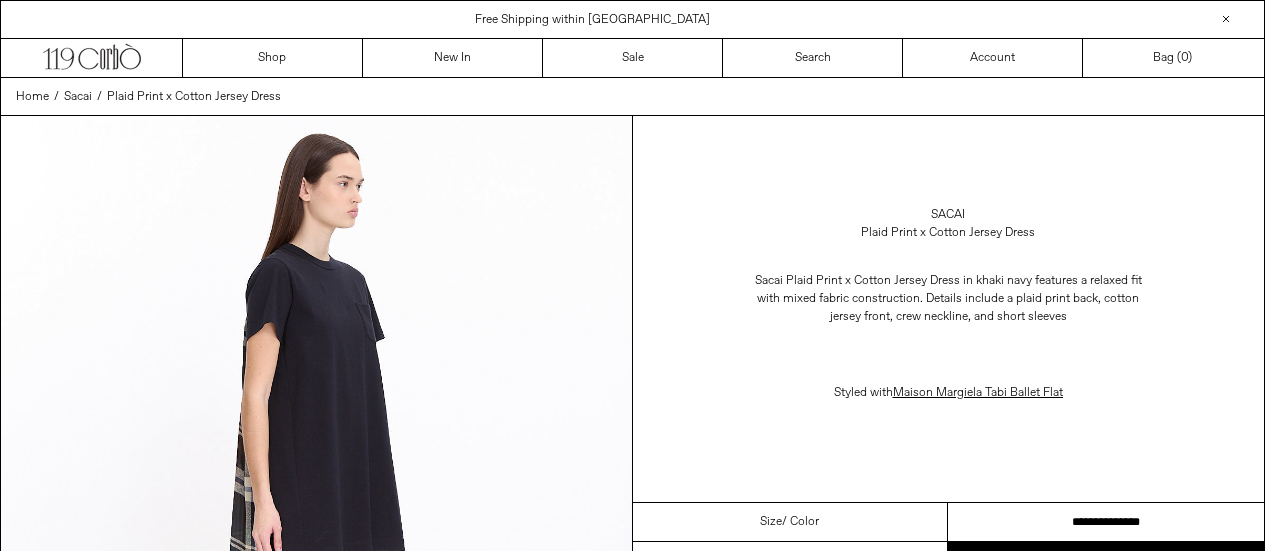 scroll, scrollTop: 0, scrollLeft: 0, axis: both 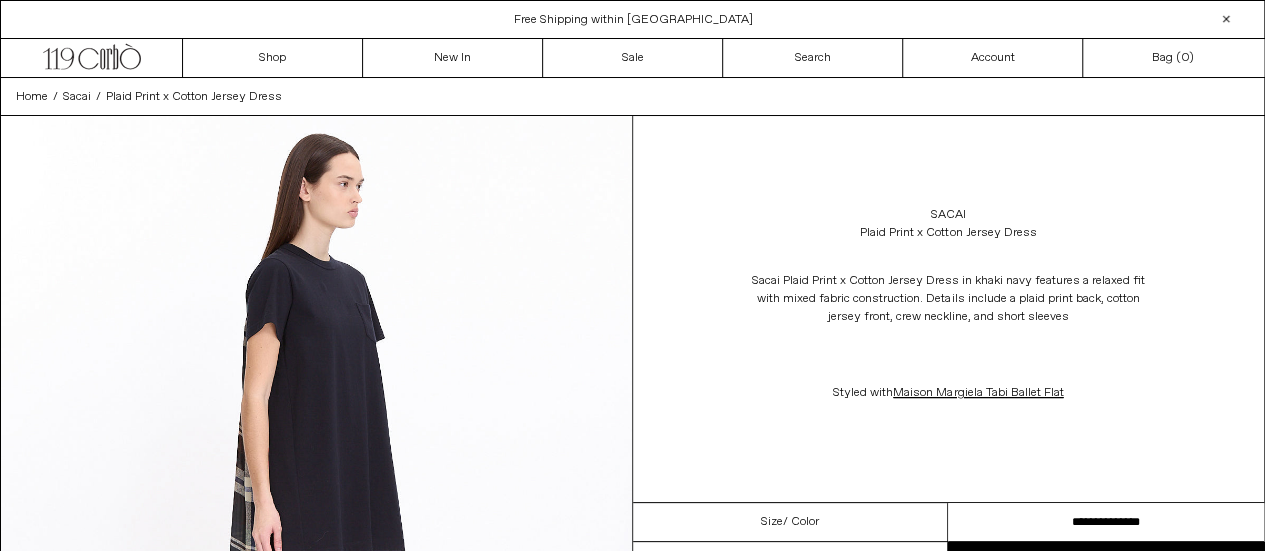 click on "**********" at bounding box center (1106, 522) 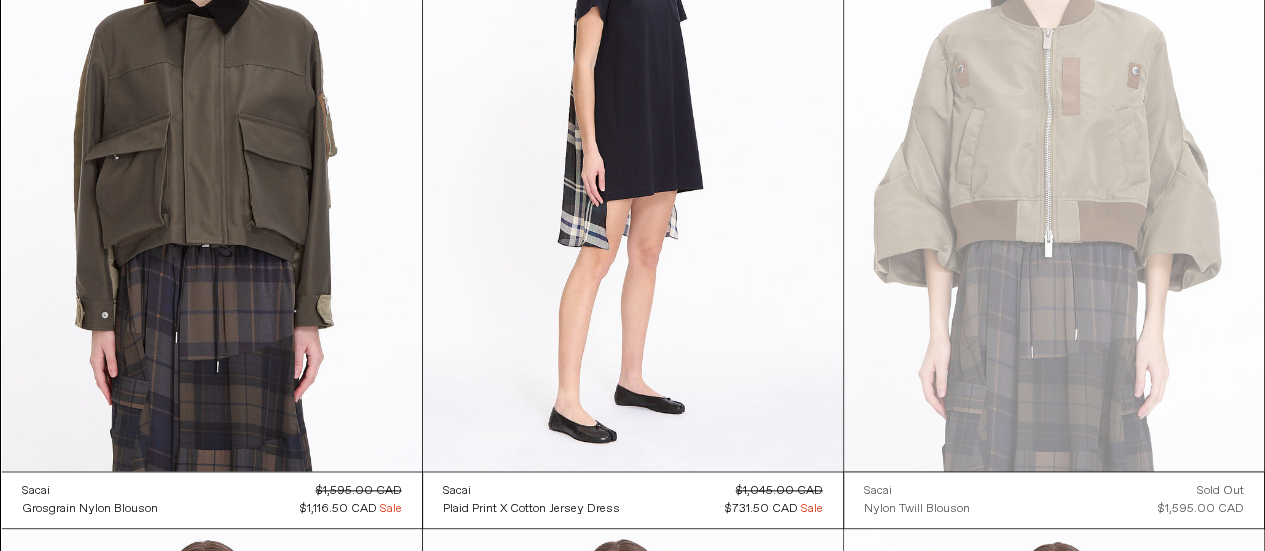 scroll, scrollTop: 0, scrollLeft: 0, axis: both 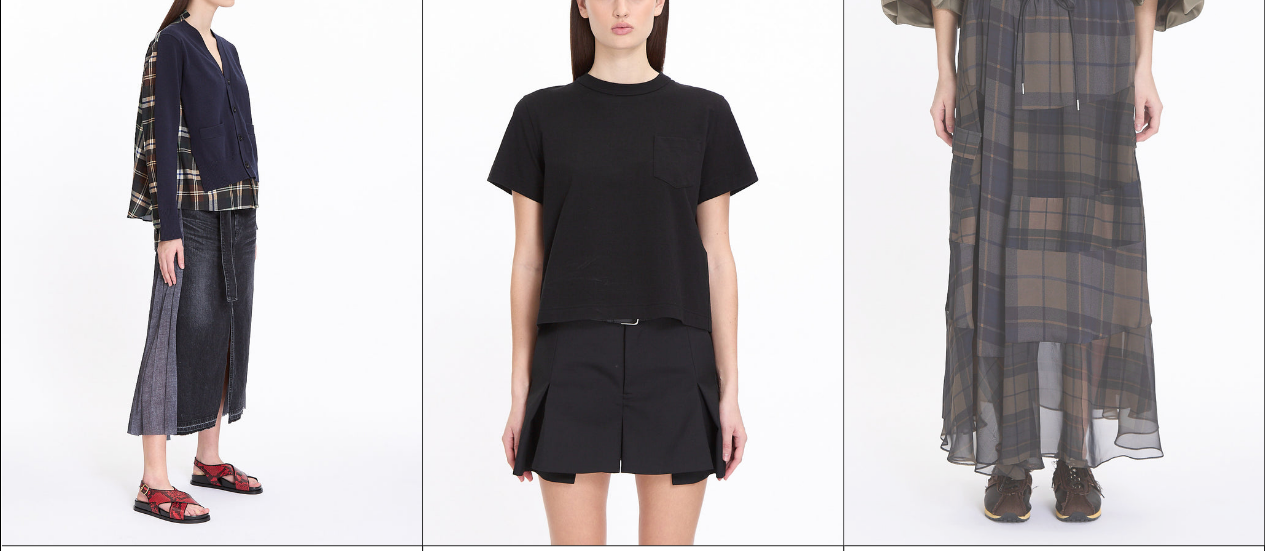 click at bounding box center [1054, 230] 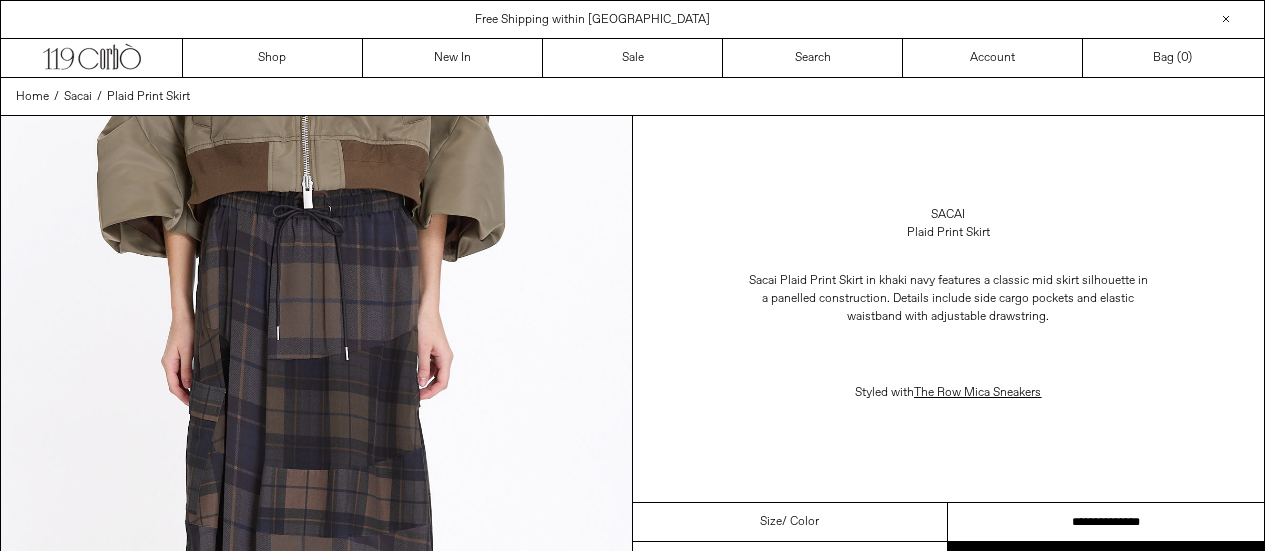 scroll, scrollTop: 0, scrollLeft: 0, axis: both 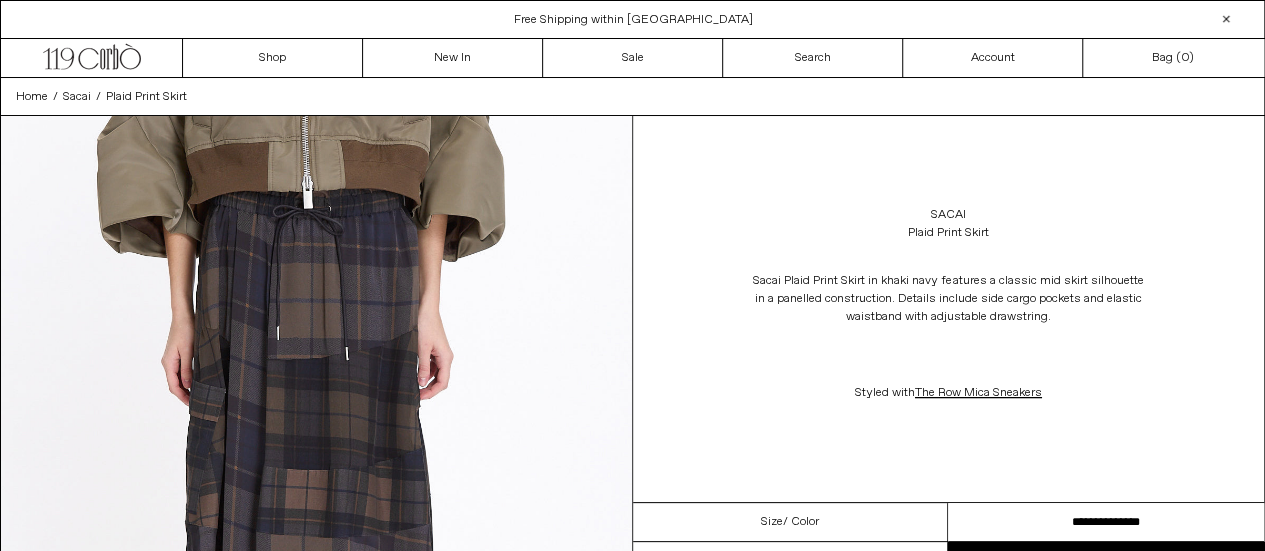 click on "**********" at bounding box center (1106, 522) 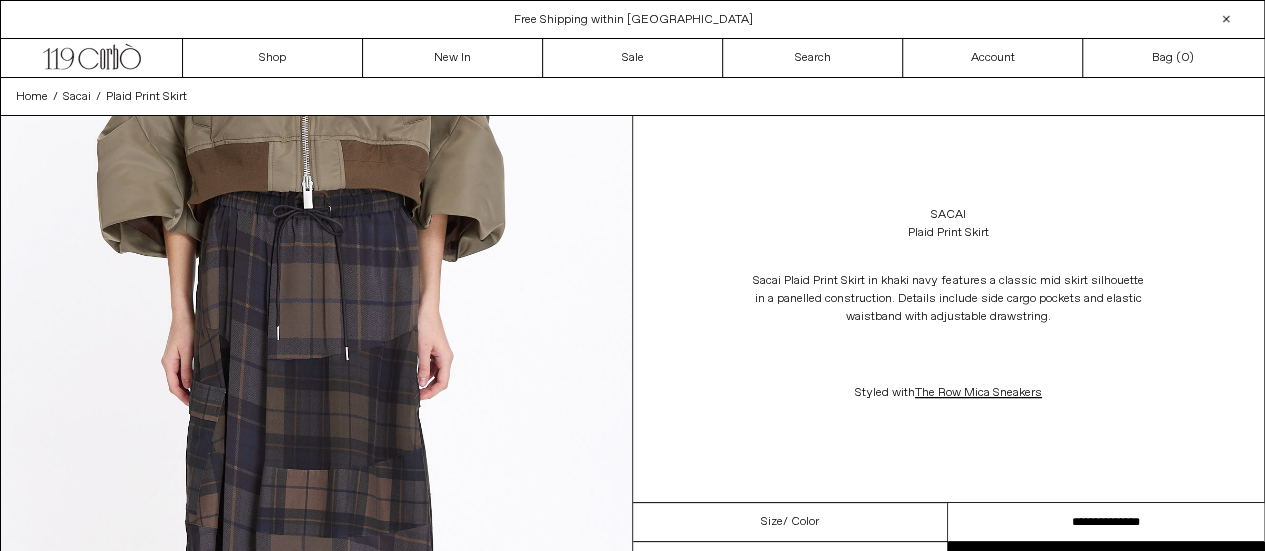 scroll, scrollTop: 0, scrollLeft: 0, axis: both 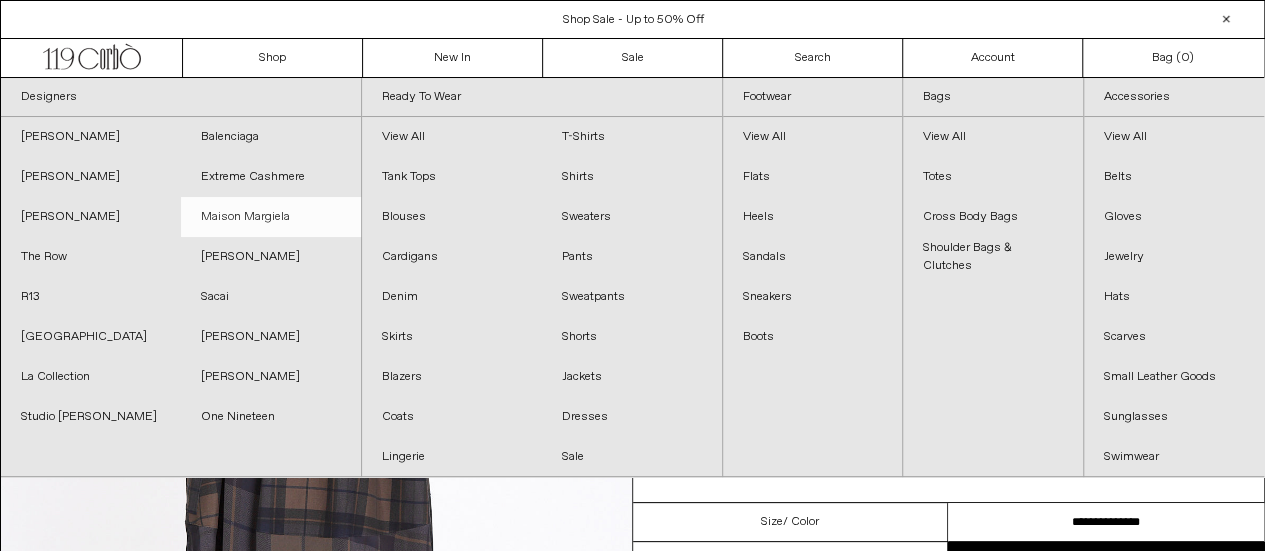 click on "Maison Margiela" at bounding box center (271, 217) 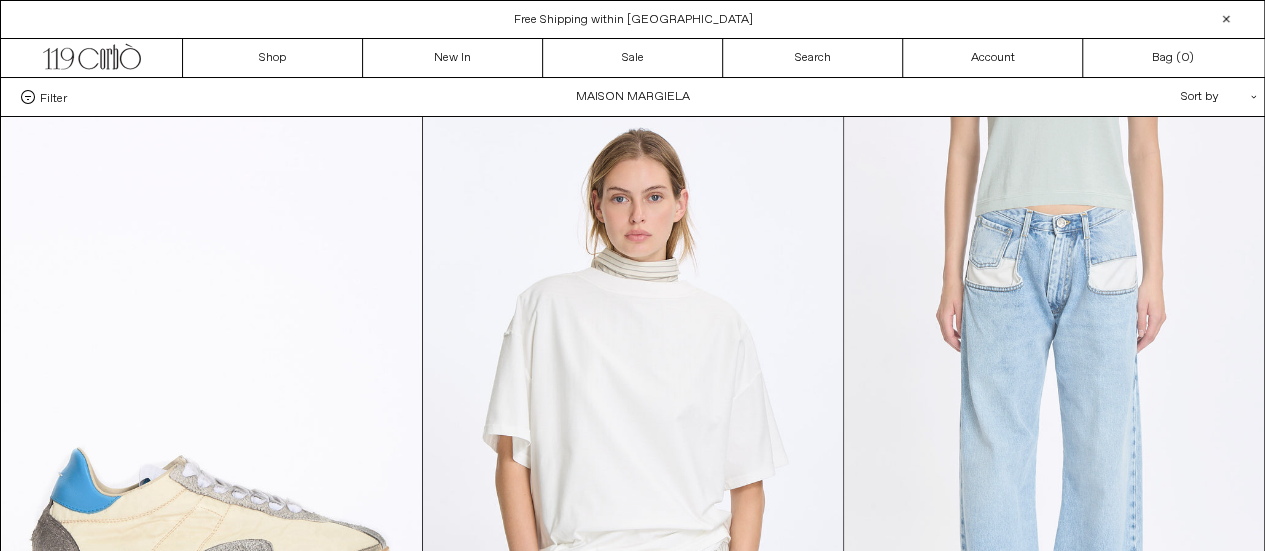 scroll, scrollTop: 0, scrollLeft: 0, axis: both 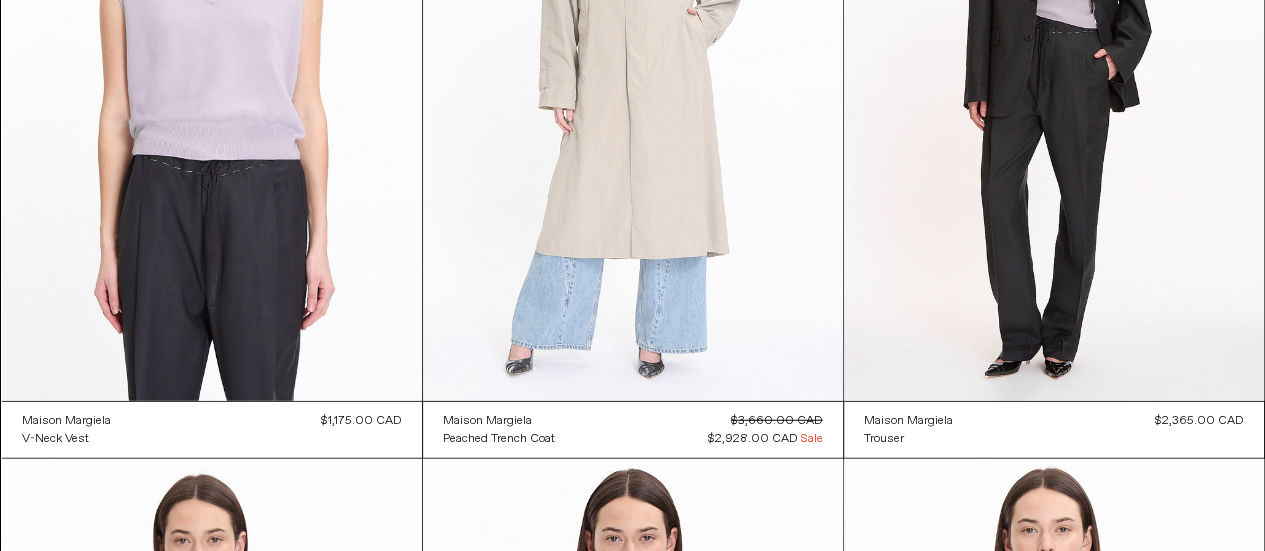 click at bounding box center [633, 86] 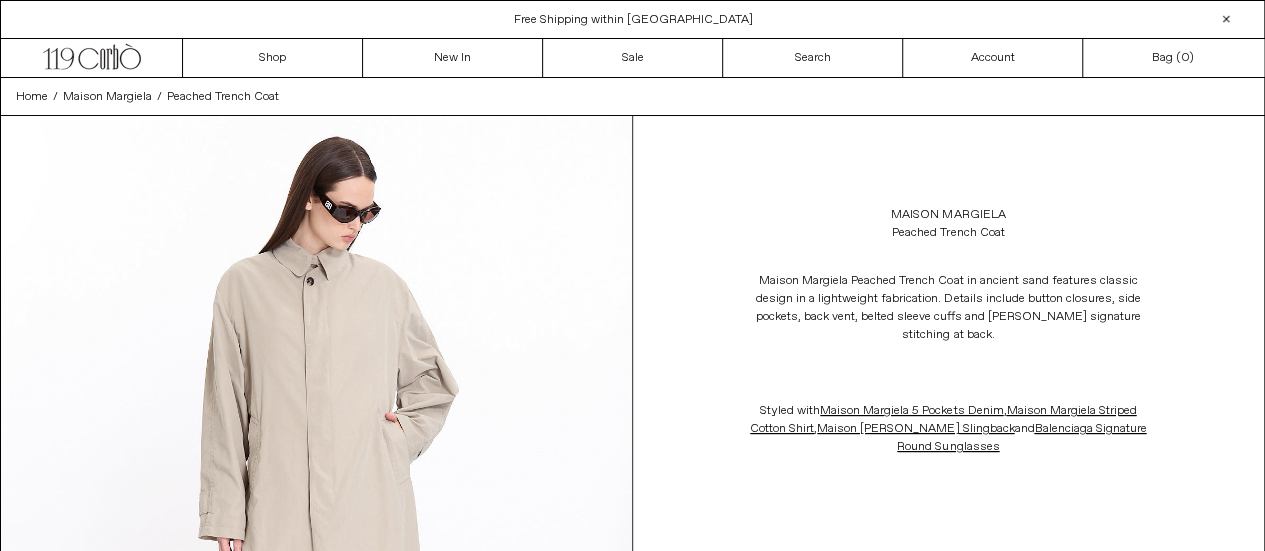 scroll, scrollTop: 0, scrollLeft: 0, axis: both 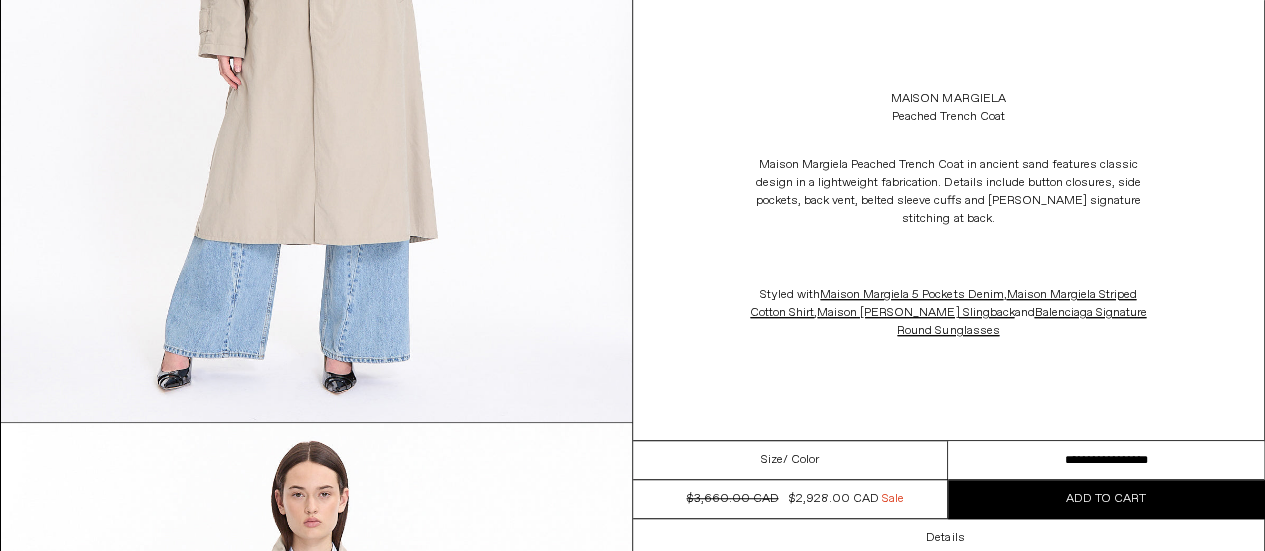 click on "**********" at bounding box center (1106, 460) 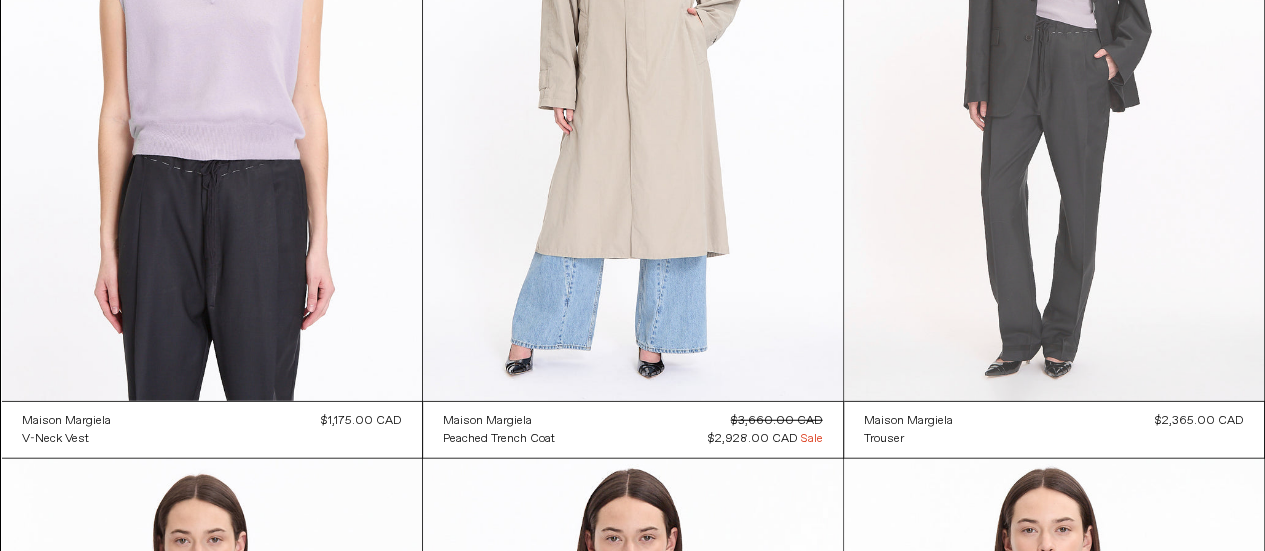 scroll, scrollTop: 0, scrollLeft: 0, axis: both 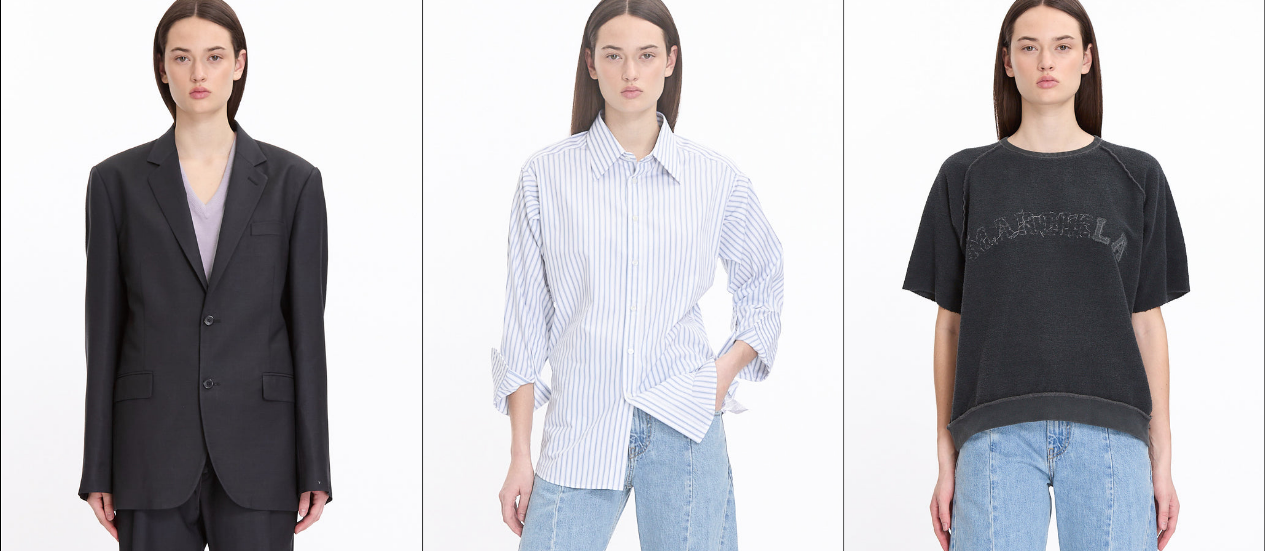 click at bounding box center [633, 292] 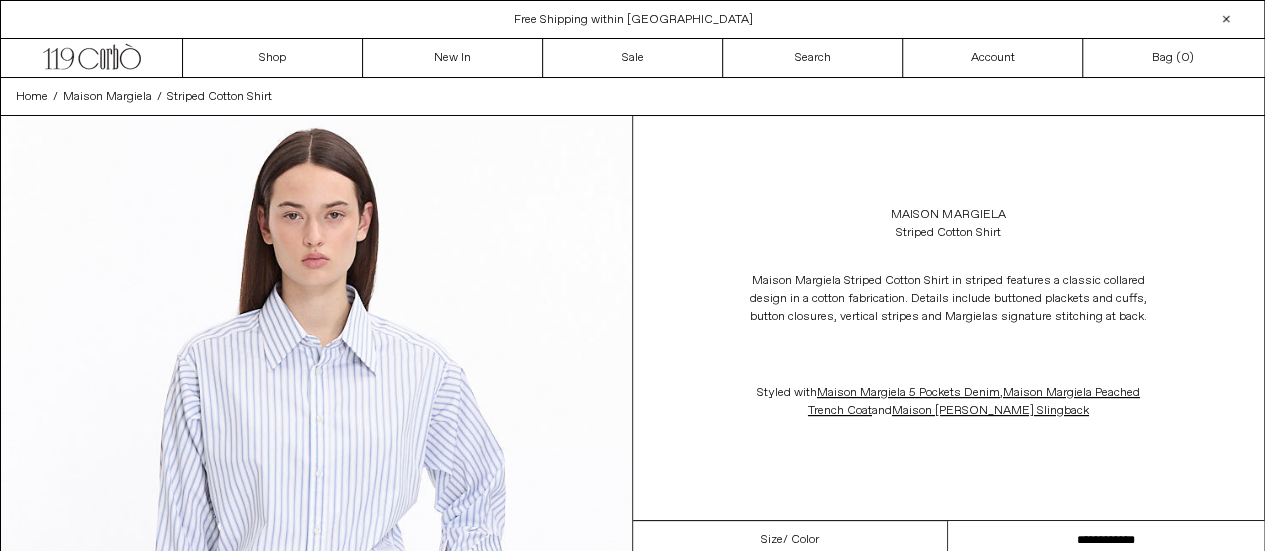 scroll, scrollTop: 0, scrollLeft: 0, axis: both 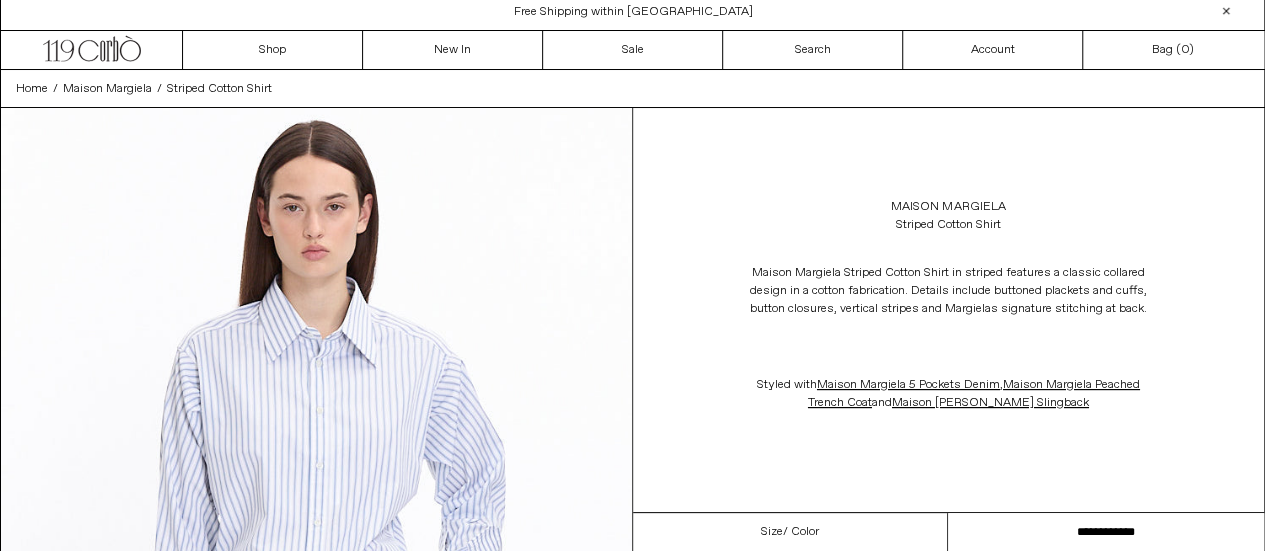 click on "**********" at bounding box center (1106, 532) 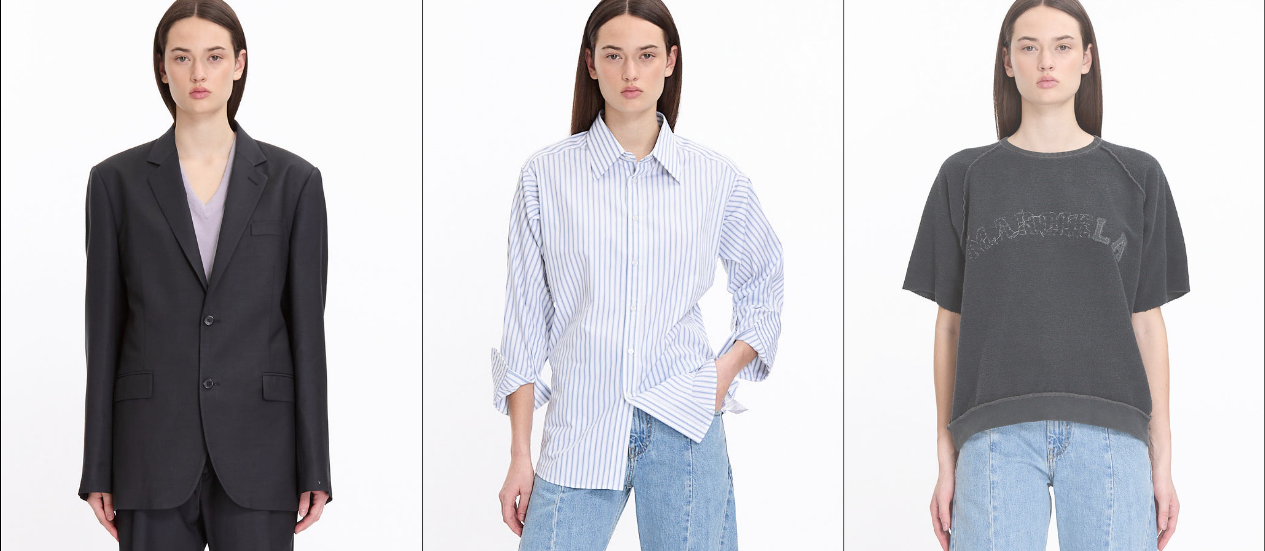 scroll, scrollTop: 0, scrollLeft: 0, axis: both 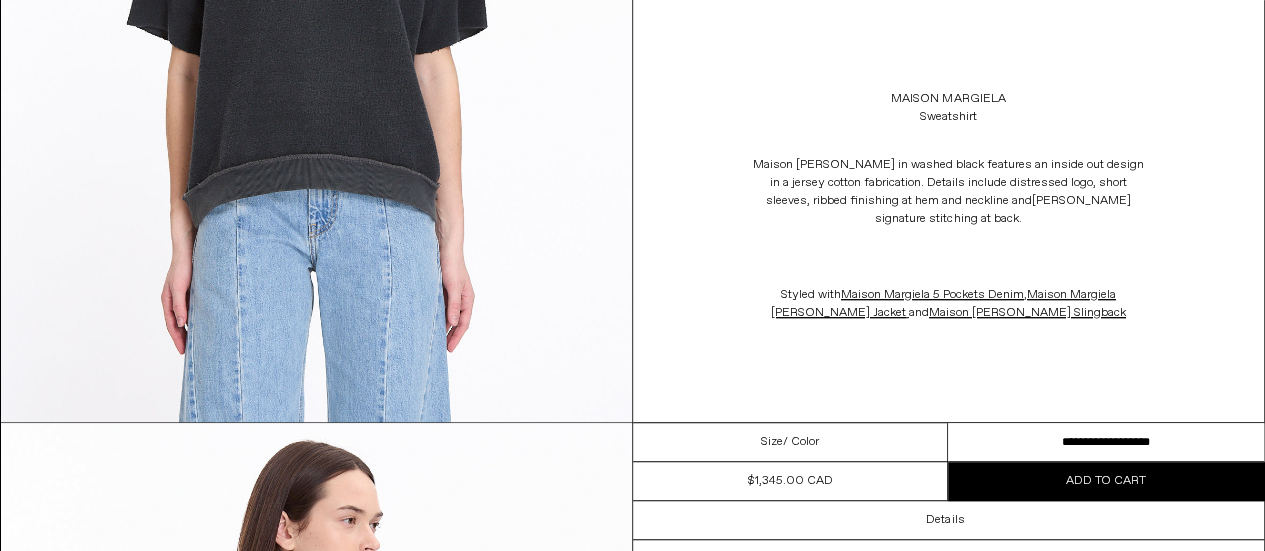click on "**********" at bounding box center [1106, 442] 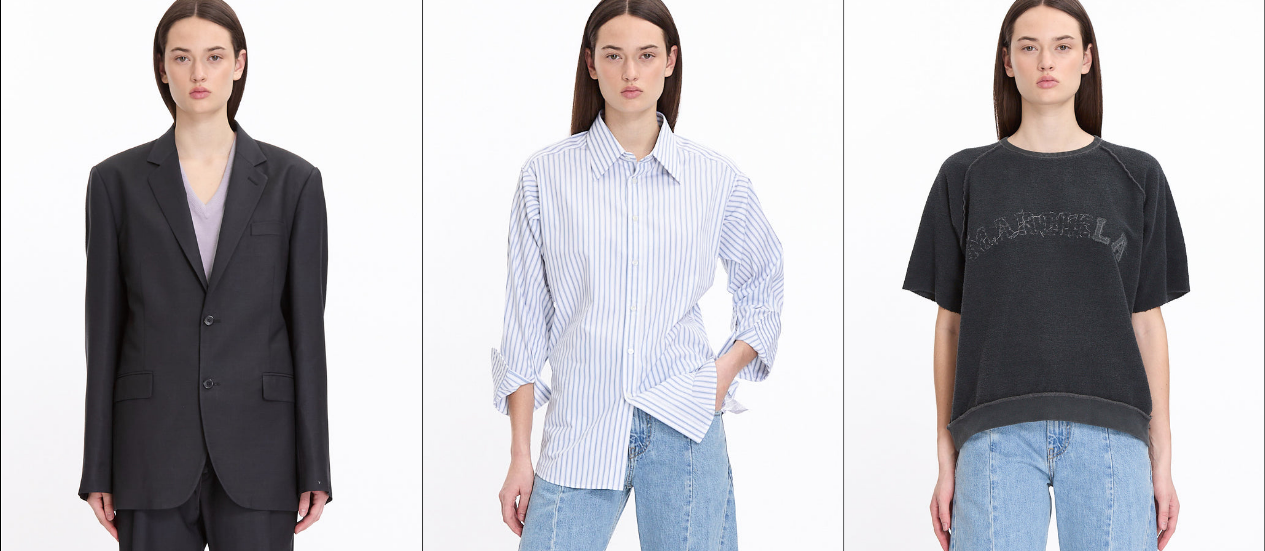 scroll, scrollTop: 0, scrollLeft: 0, axis: both 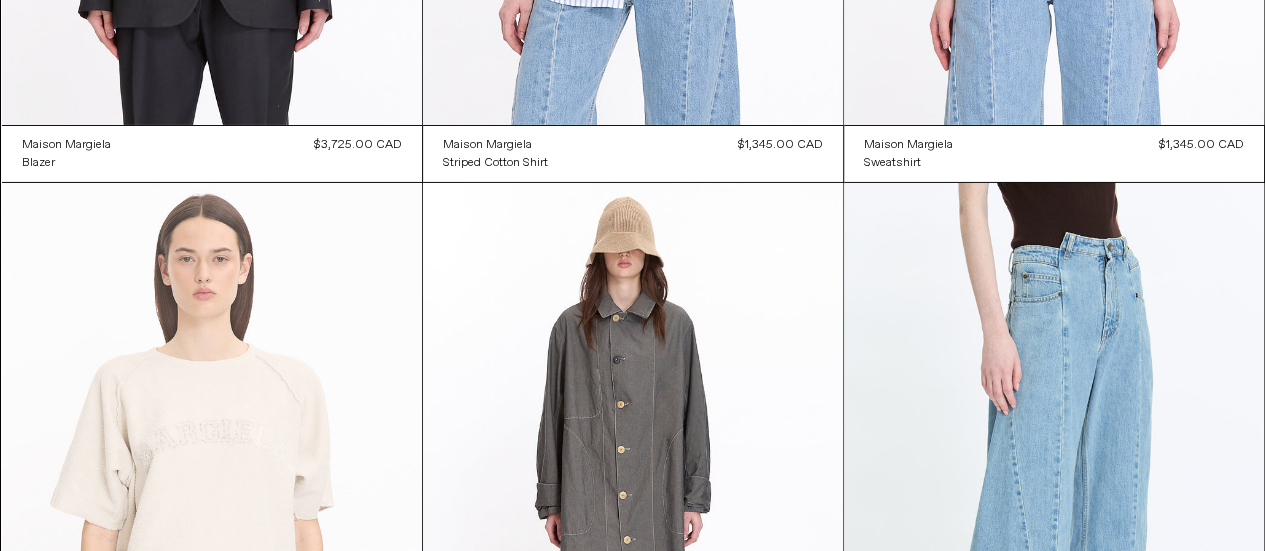 click at bounding box center (212, 498) 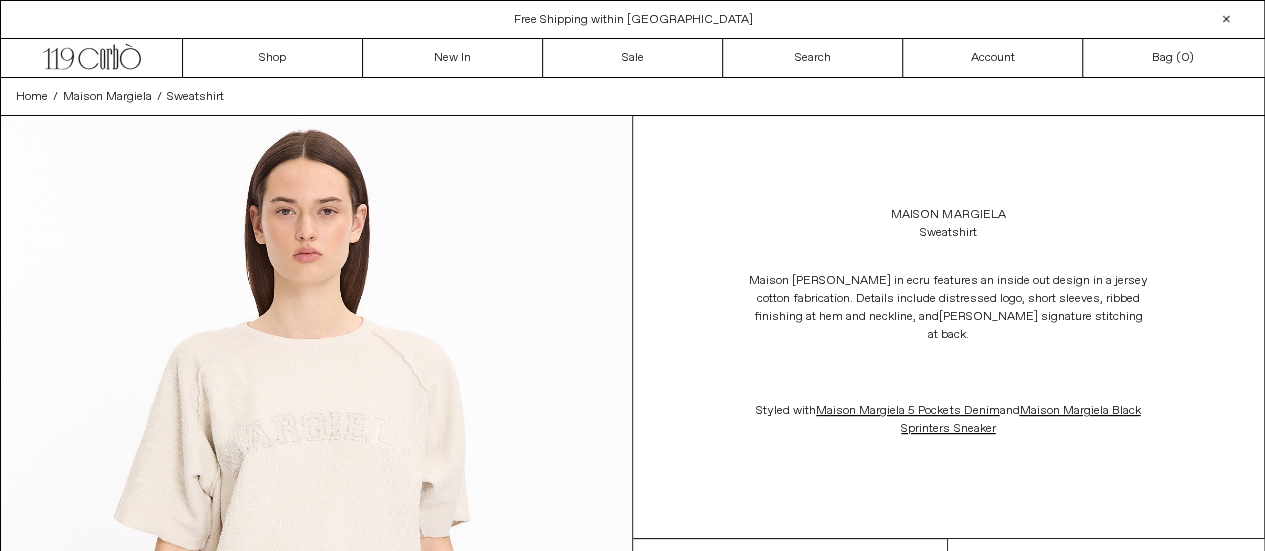 scroll, scrollTop: 0, scrollLeft: 0, axis: both 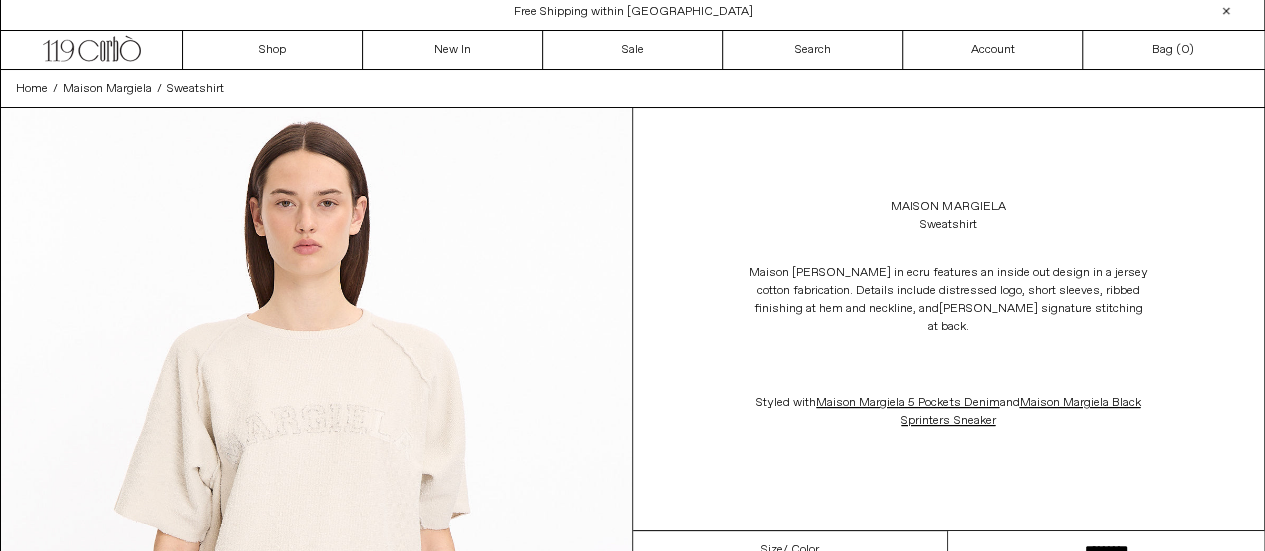 click on "*********
********" at bounding box center [1106, 550] 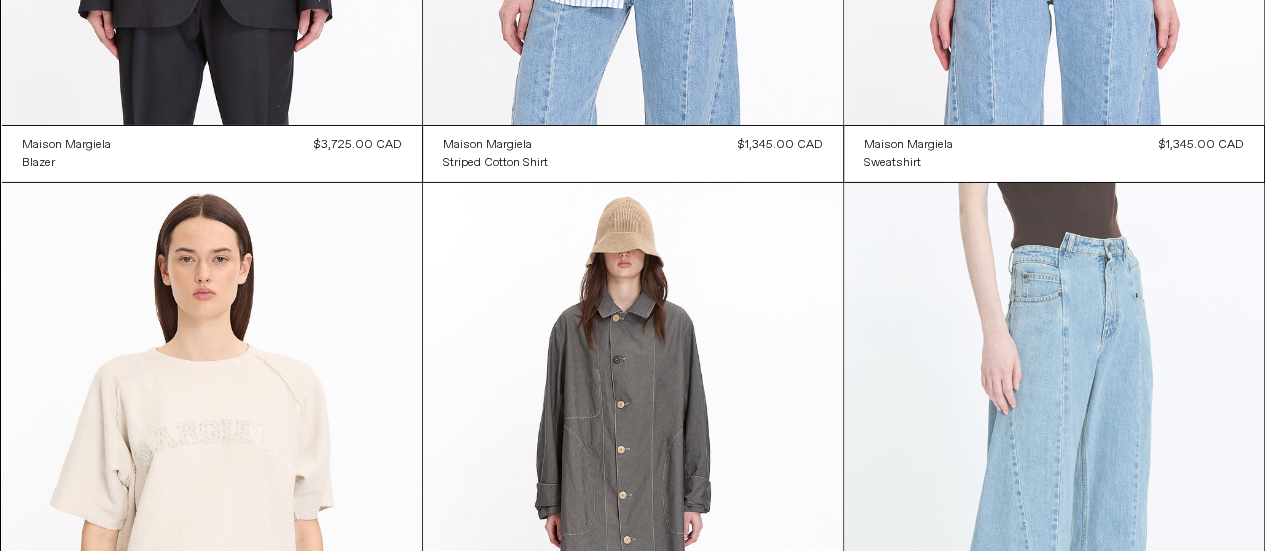 scroll, scrollTop: 0, scrollLeft: 0, axis: both 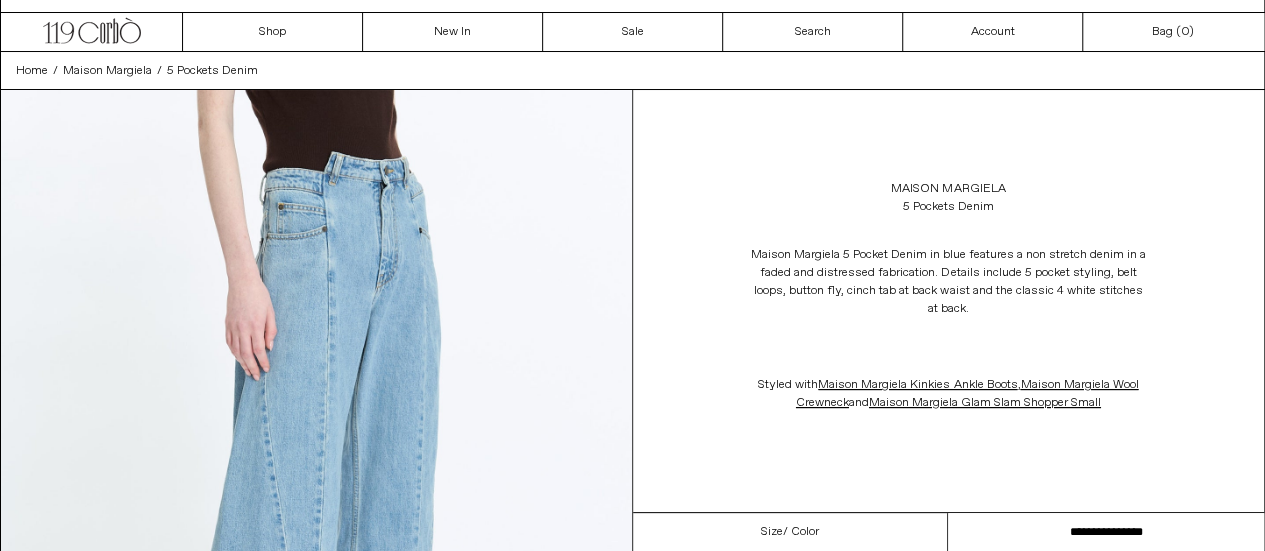 click on "**********" at bounding box center [1106, 532] 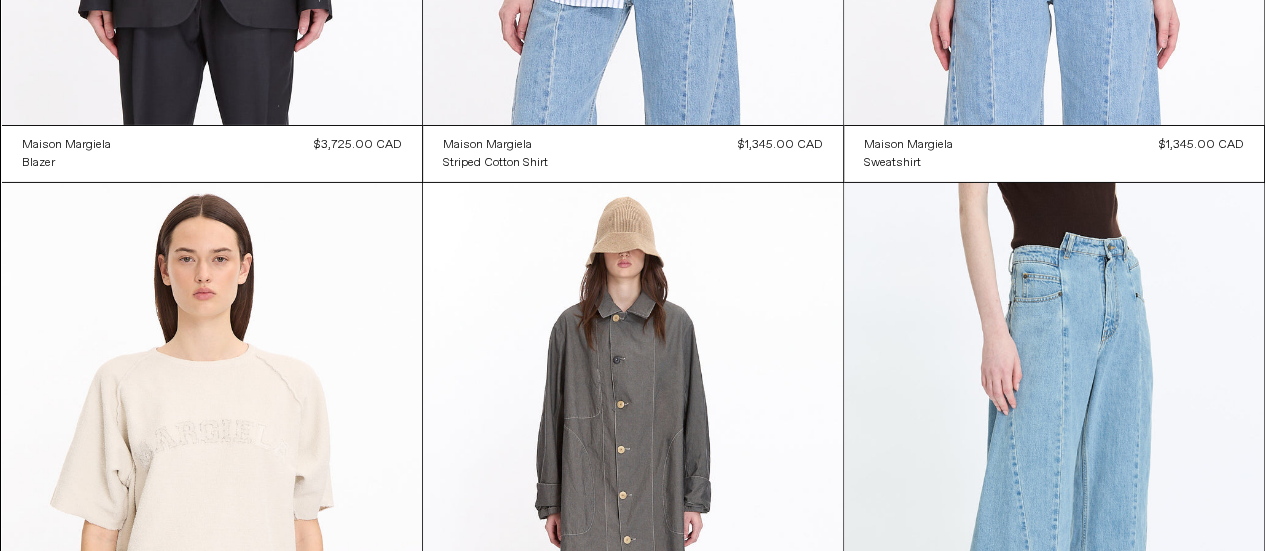 scroll, scrollTop: 0, scrollLeft: 0, axis: both 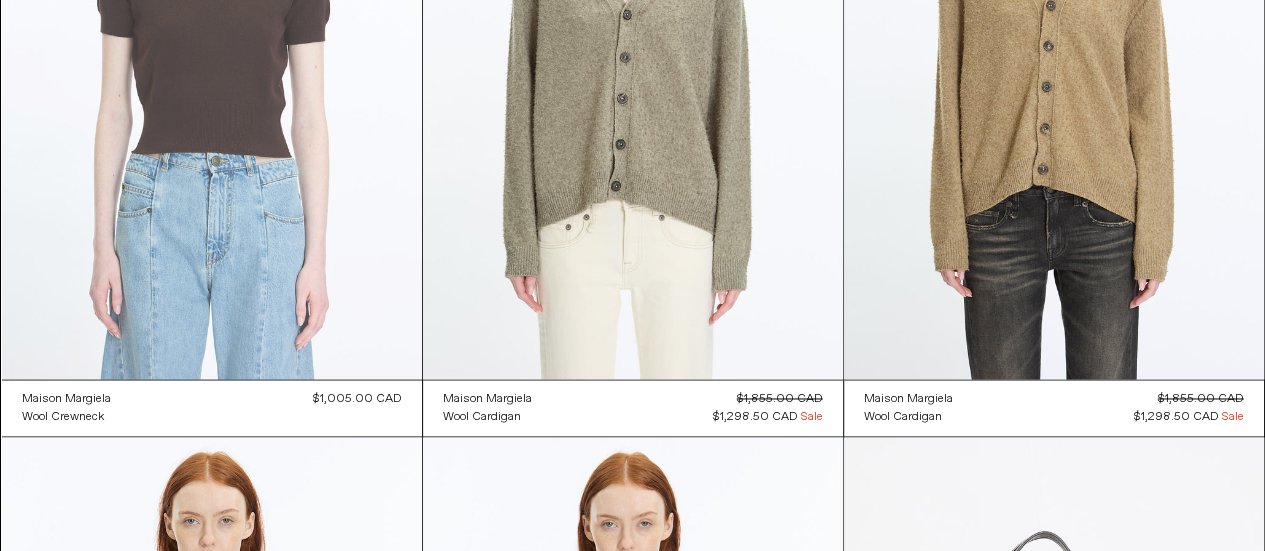 click at bounding box center (212, 64) 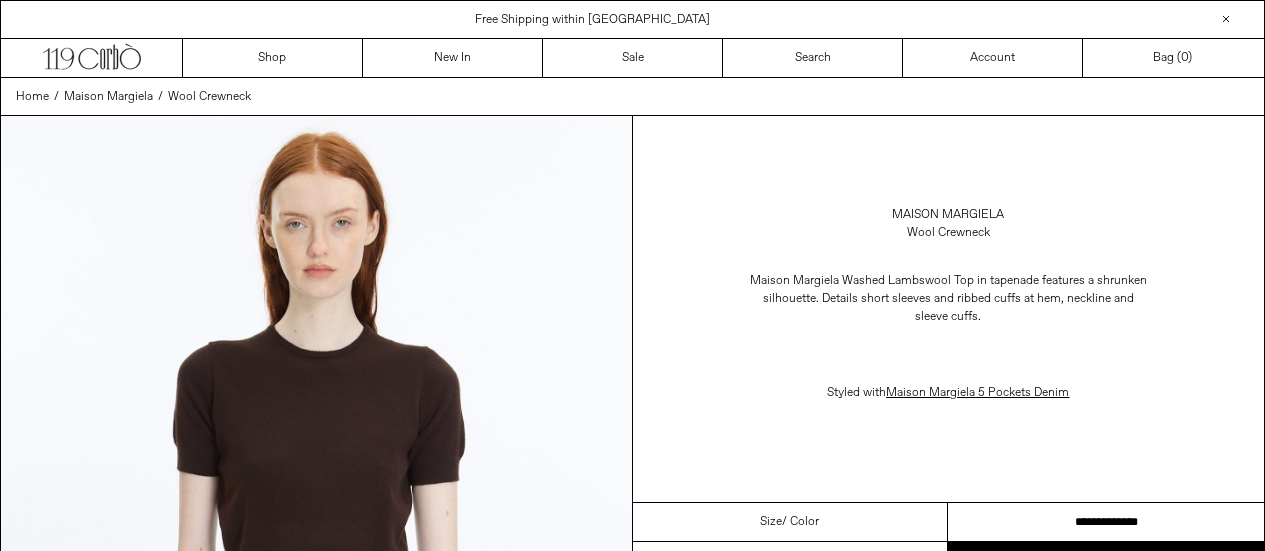 scroll, scrollTop: 0, scrollLeft: 0, axis: both 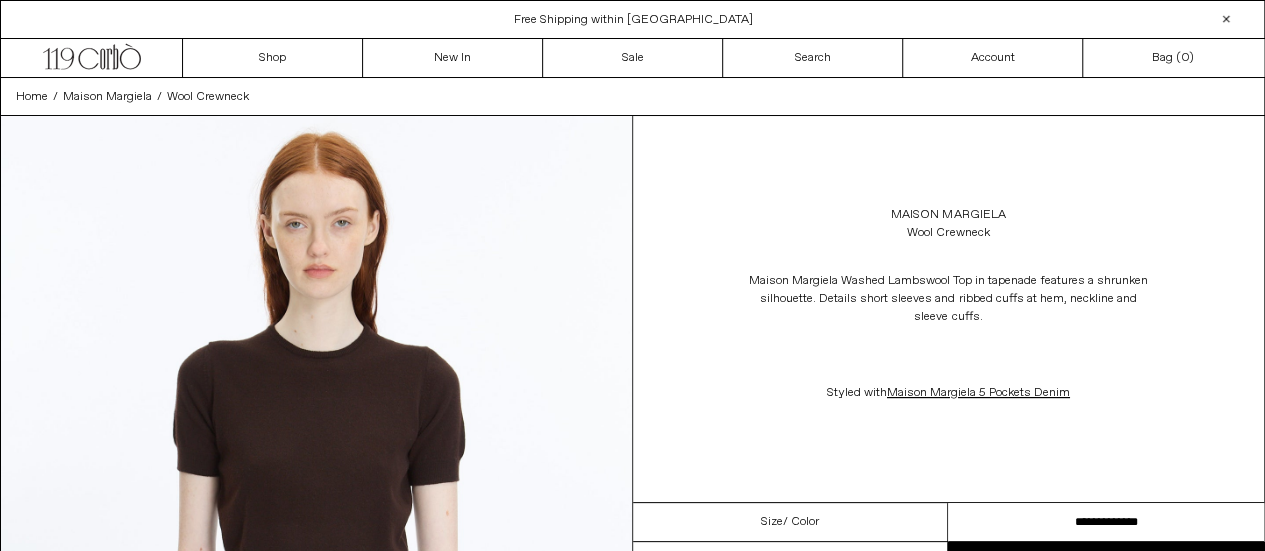 click on "**********" at bounding box center (1106, 522) 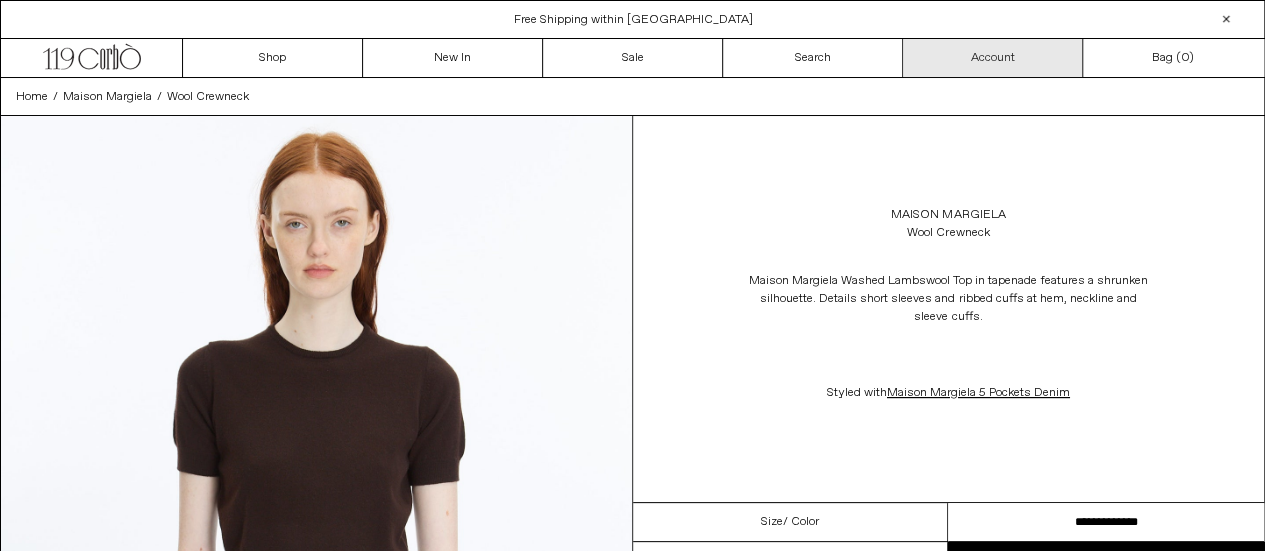 scroll, scrollTop: 0, scrollLeft: 0, axis: both 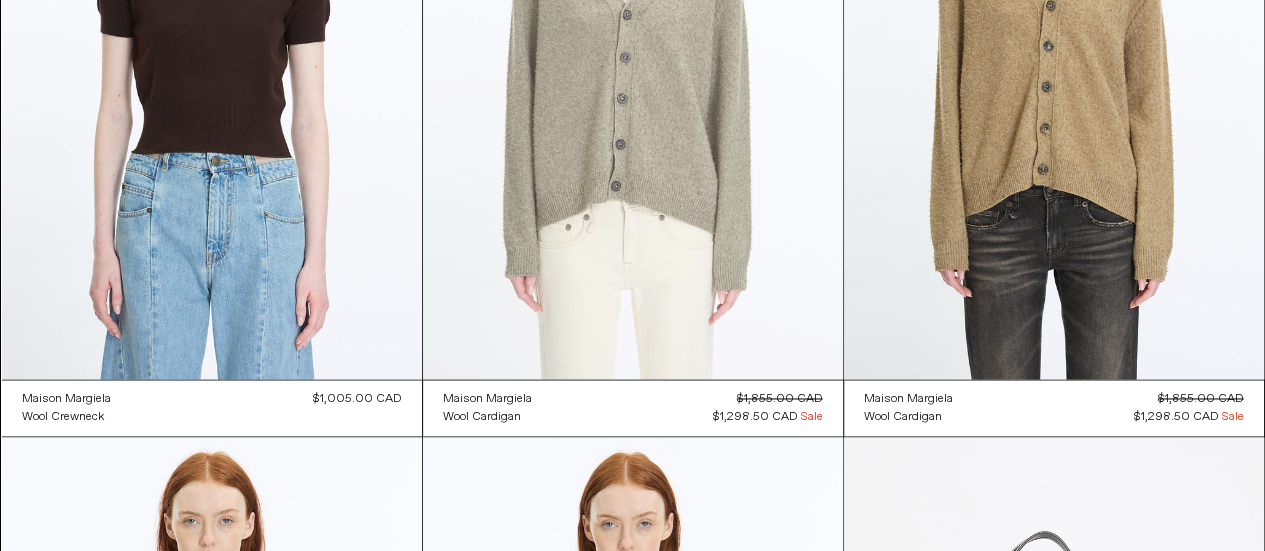 click at bounding box center (633, 64) 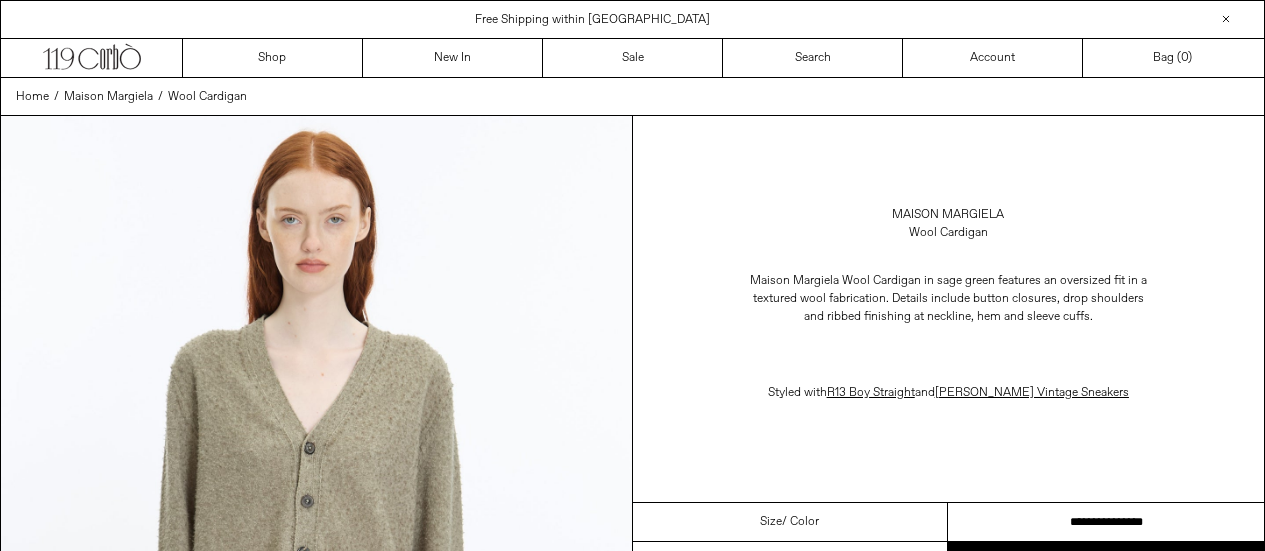 scroll, scrollTop: 0, scrollLeft: 0, axis: both 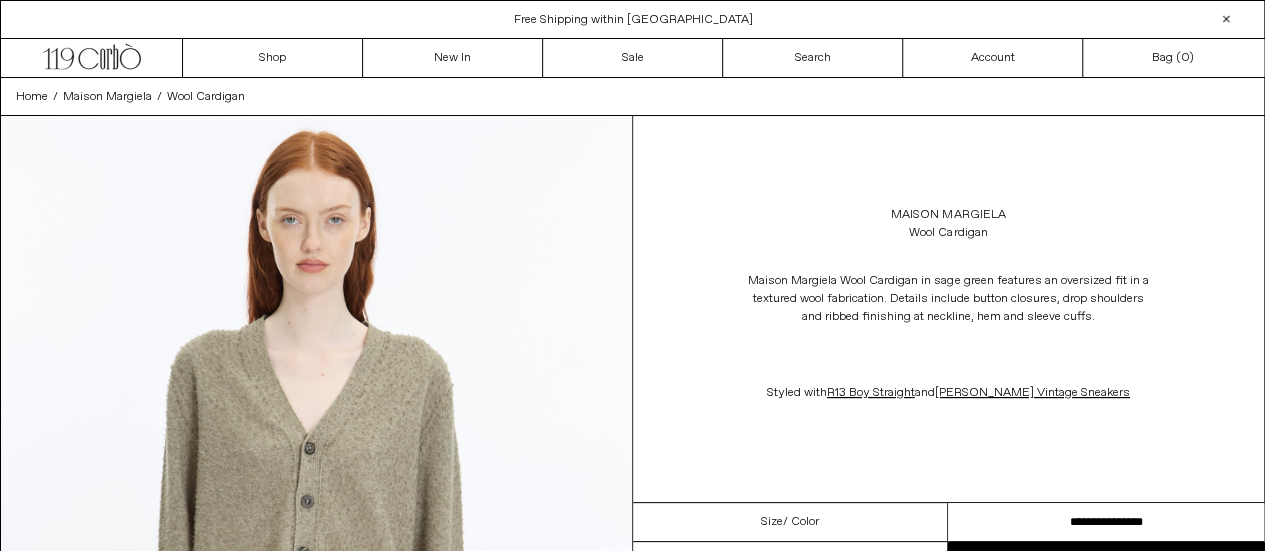 click on "**********" at bounding box center (1106, 522) 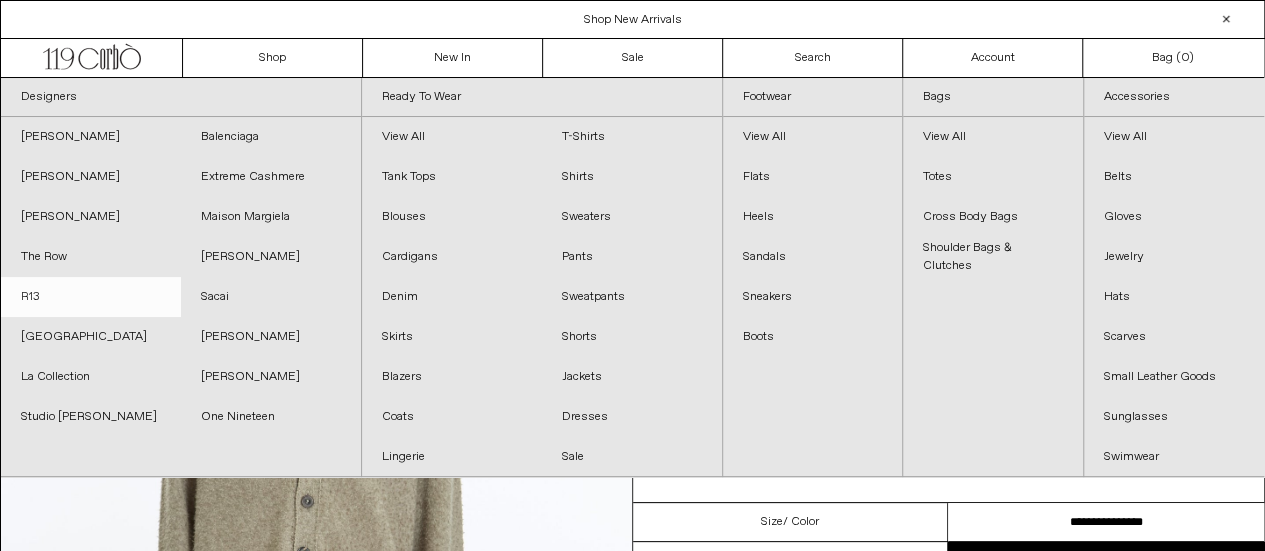 click on "R13" at bounding box center [91, 297] 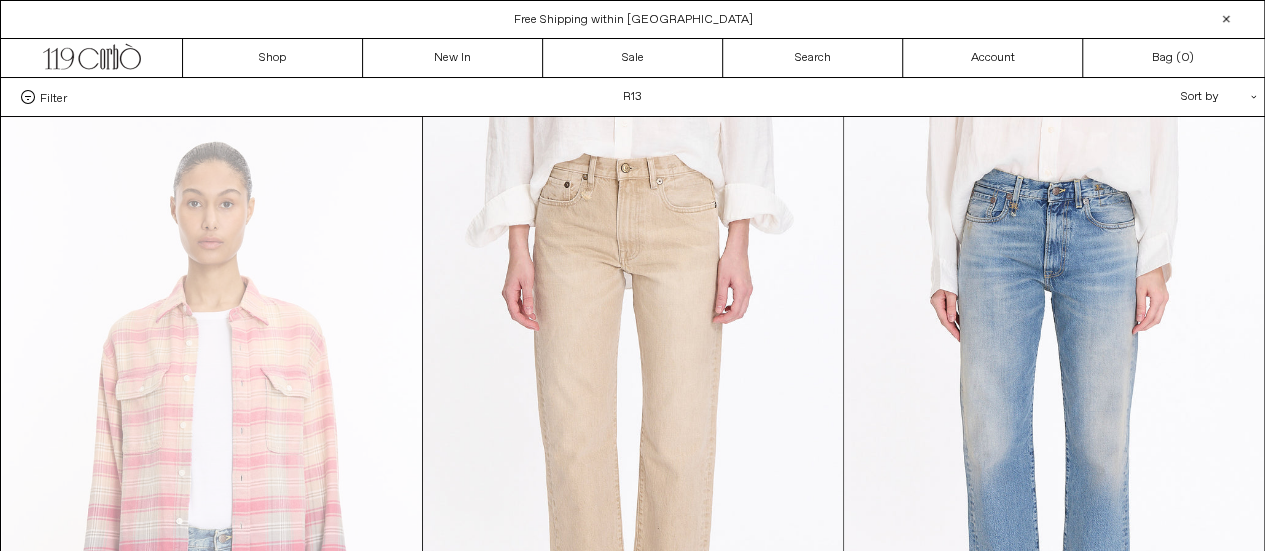scroll, scrollTop: 0, scrollLeft: 0, axis: both 